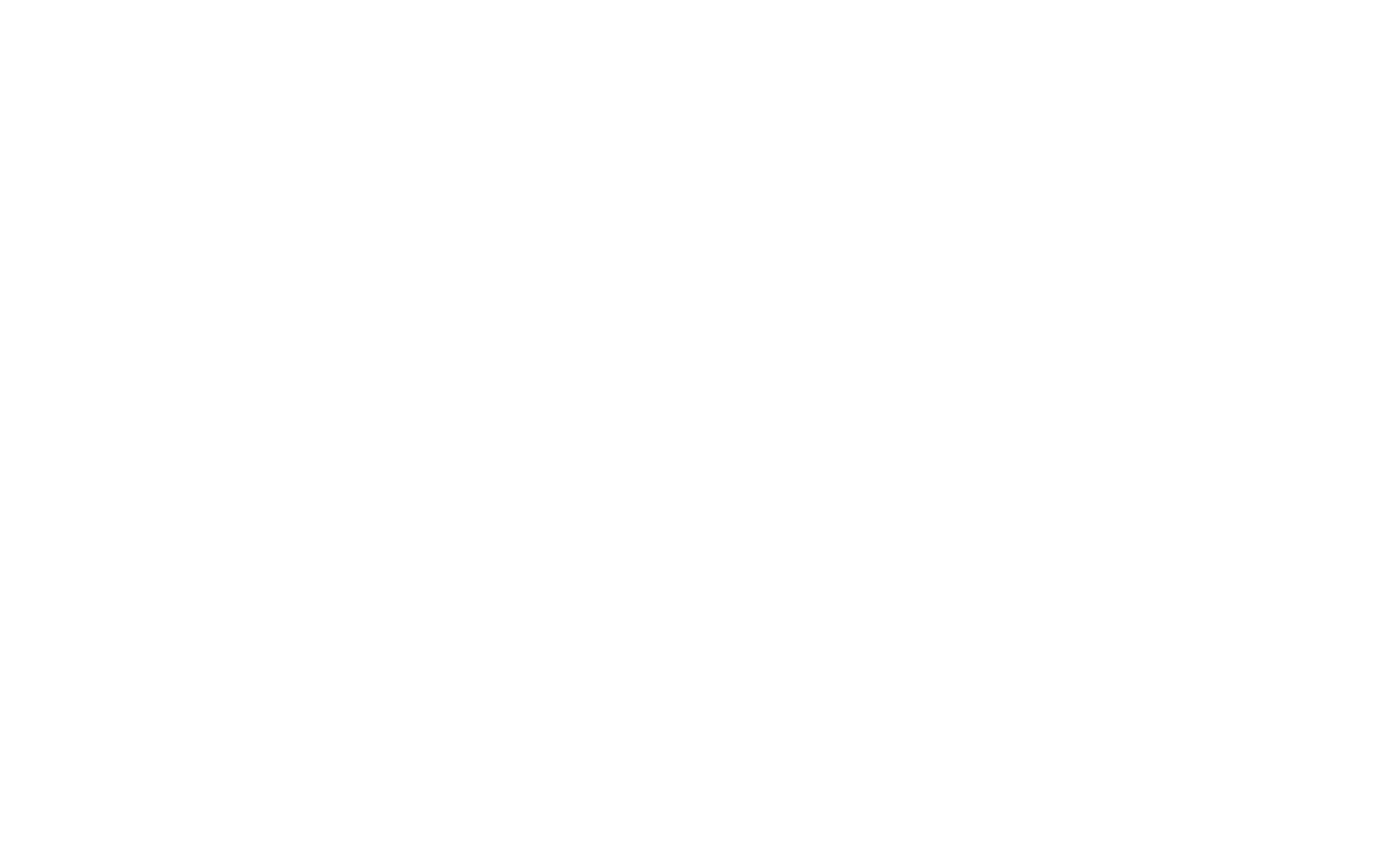 scroll, scrollTop: 0, scrollLeft: 0, axis: both 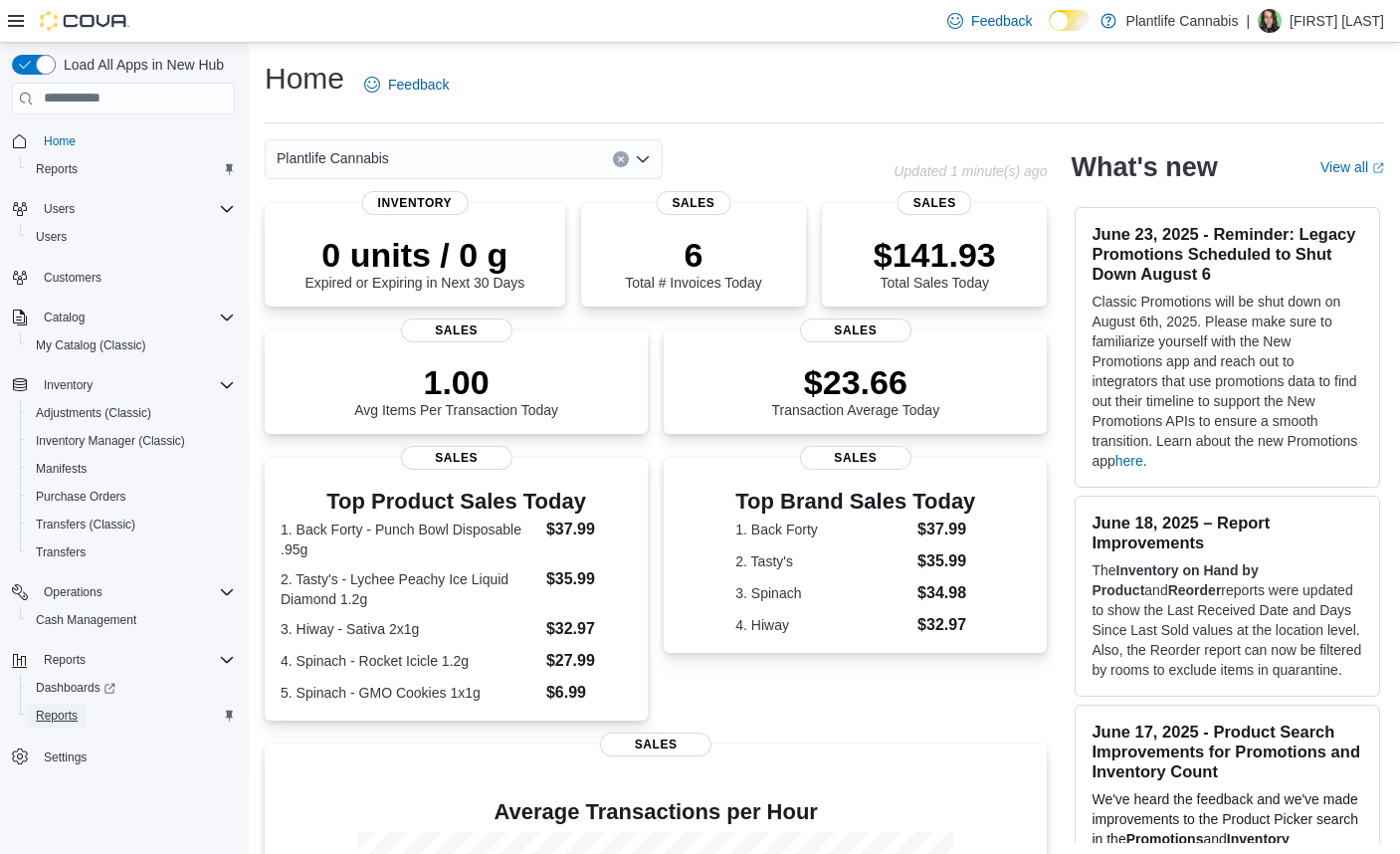 click on "Reports" at bounding box center (57, 716) 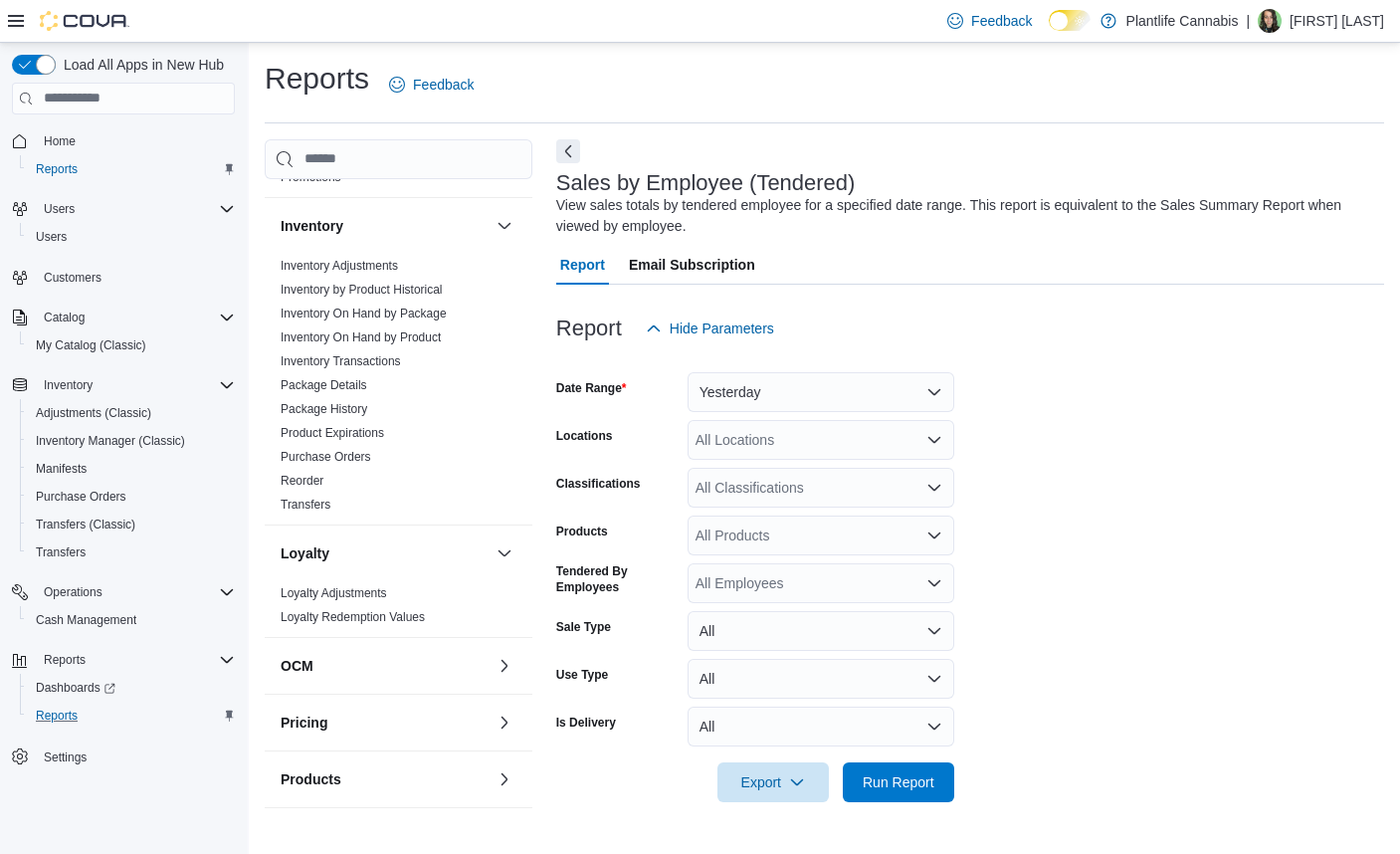 scroll, scrollTop: 425, scrollLeft: 0, axis: vertical 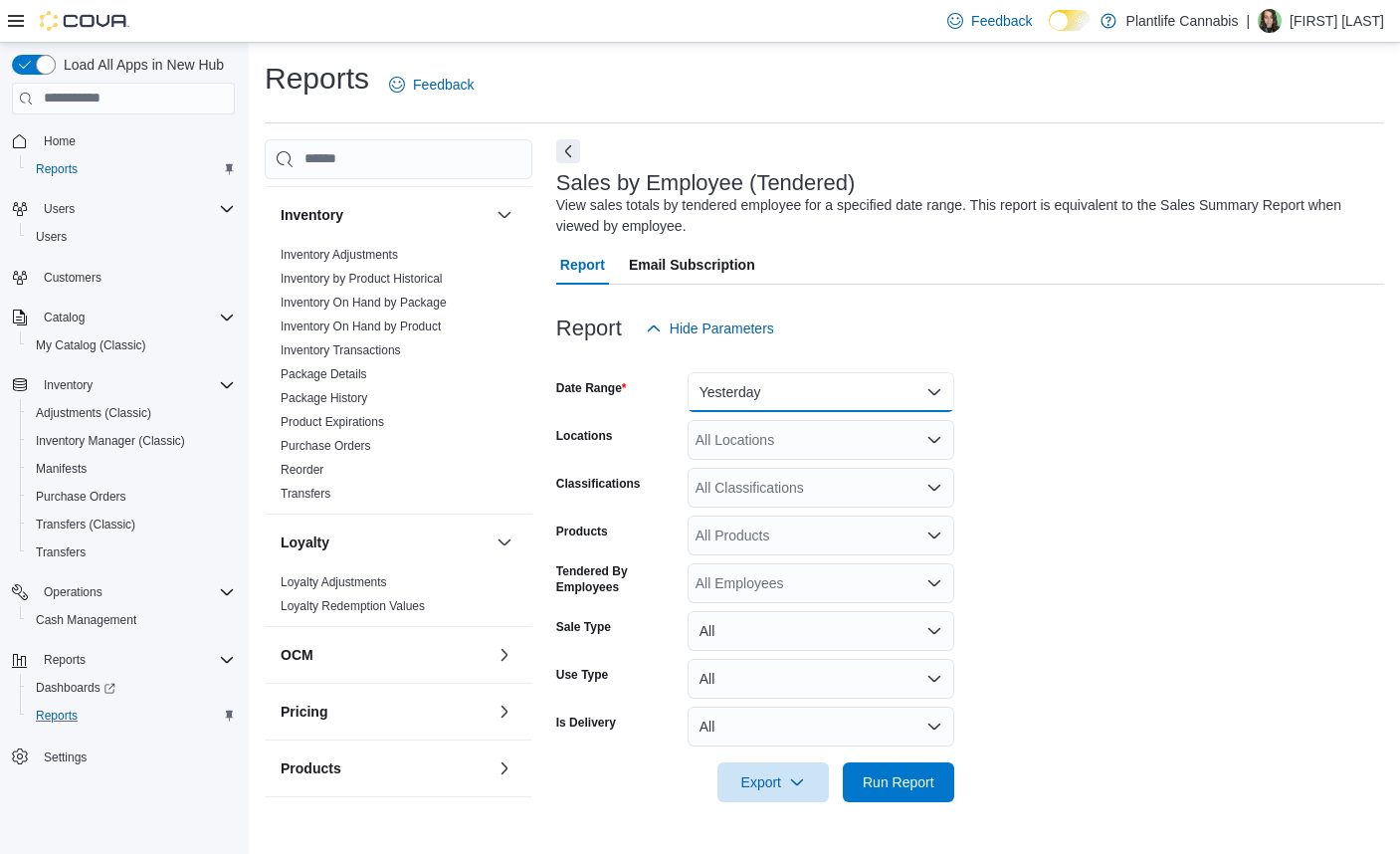 click on "Yesterday" at bounding box center (821, 392) 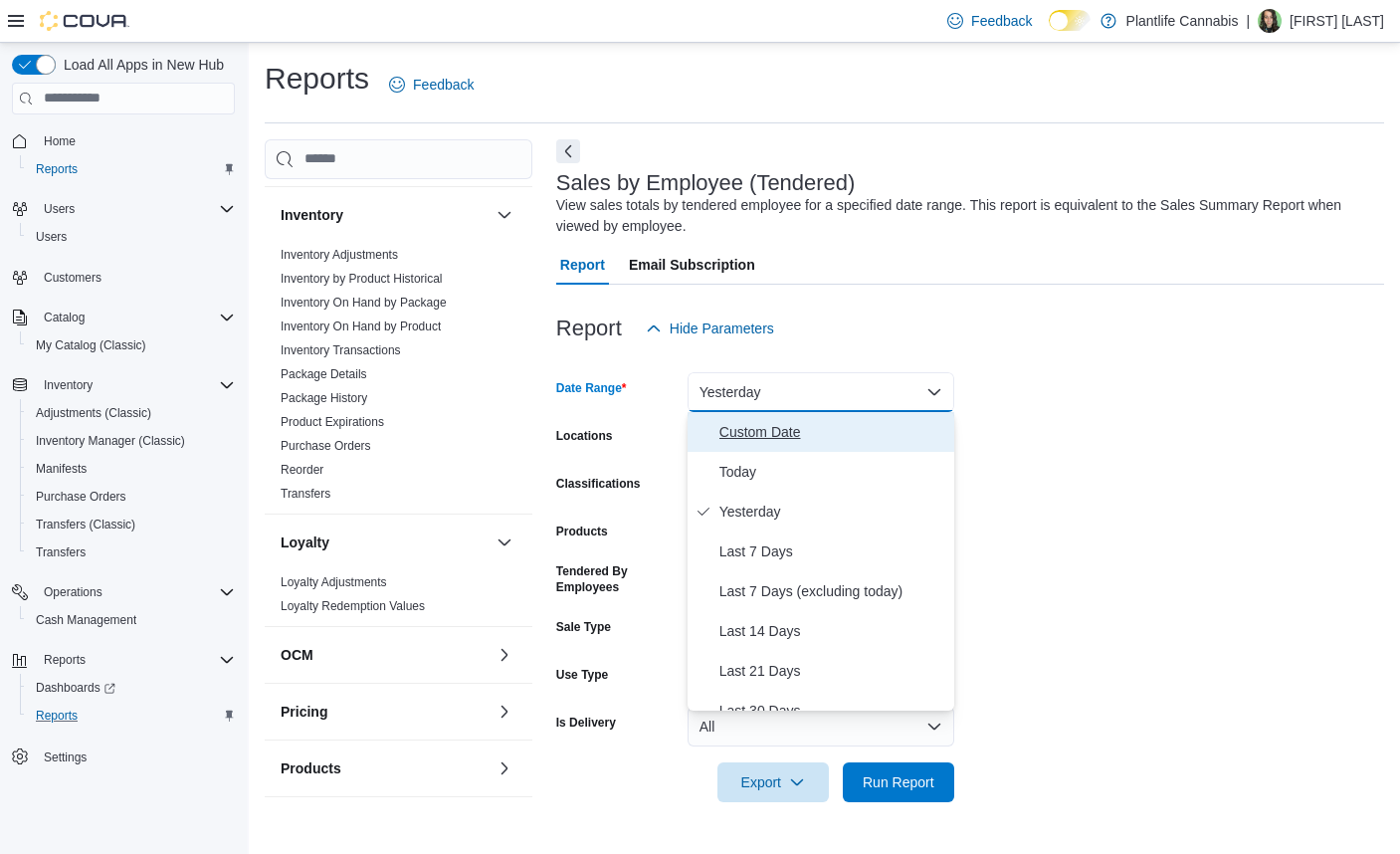 click on "Custom Date" at bounding box center [833, 432] 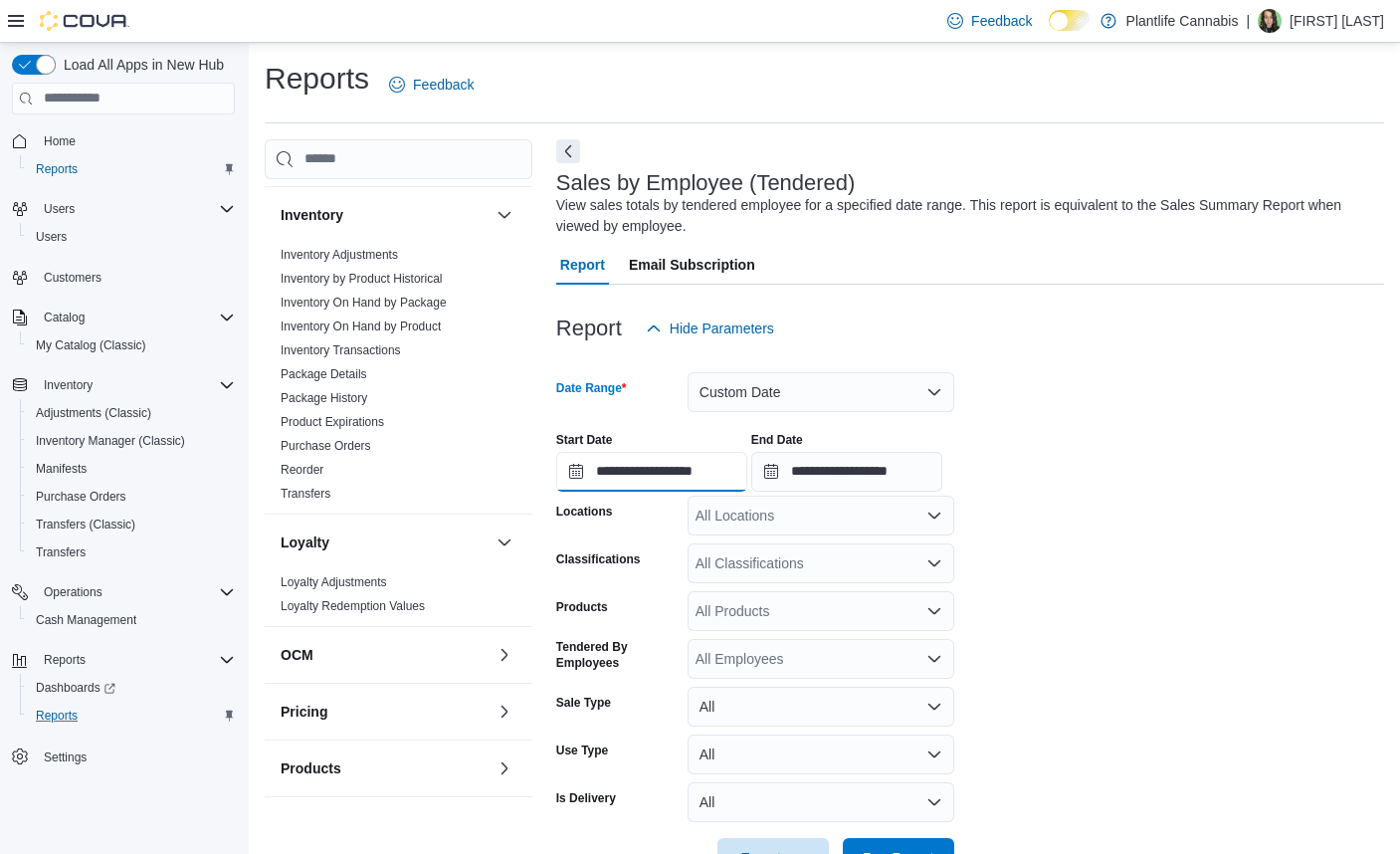 click on "**********" at bounding box center [652, 472] 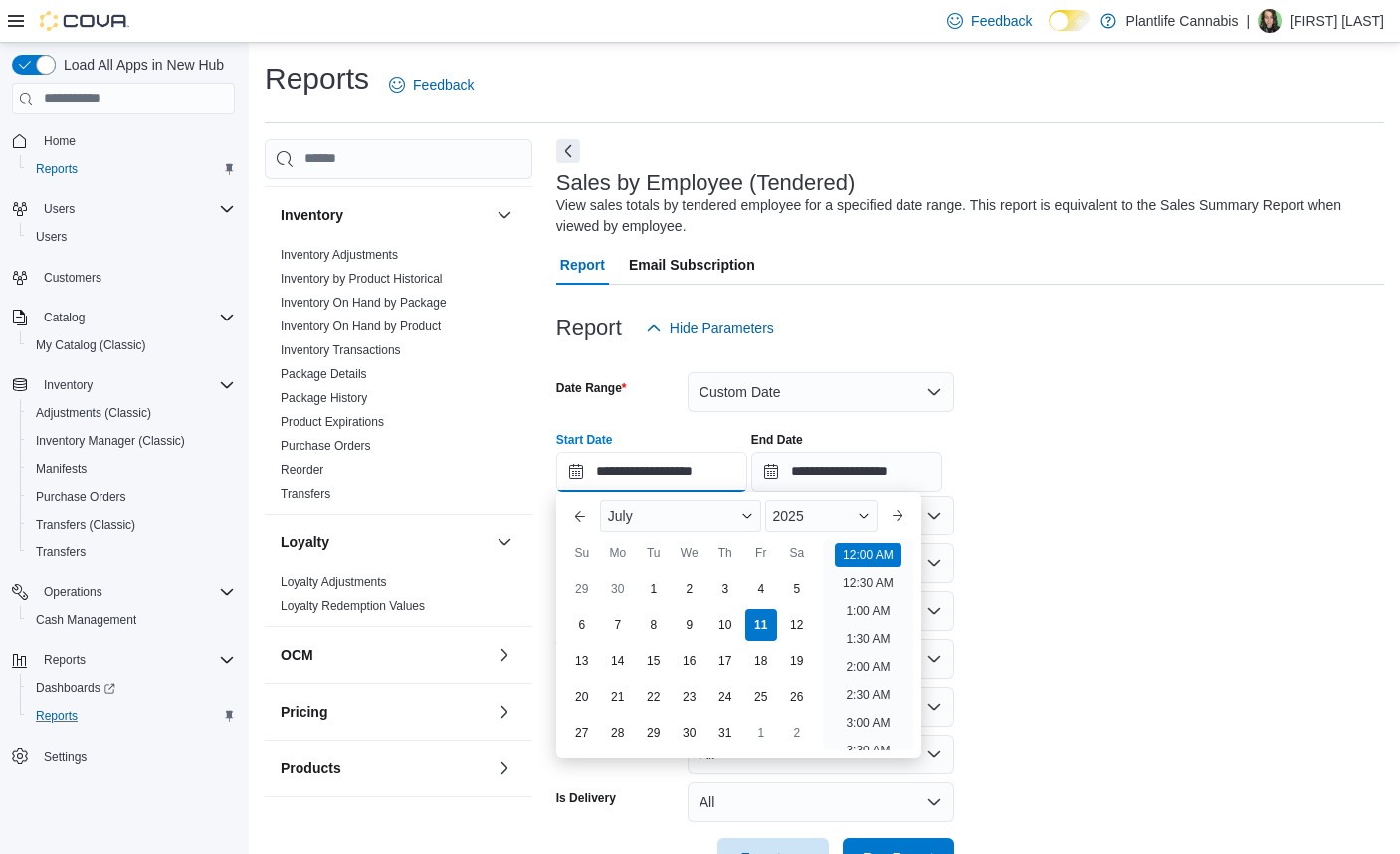 scroll, scrollTop: 62, scrollLeft: 0, axis: vertical 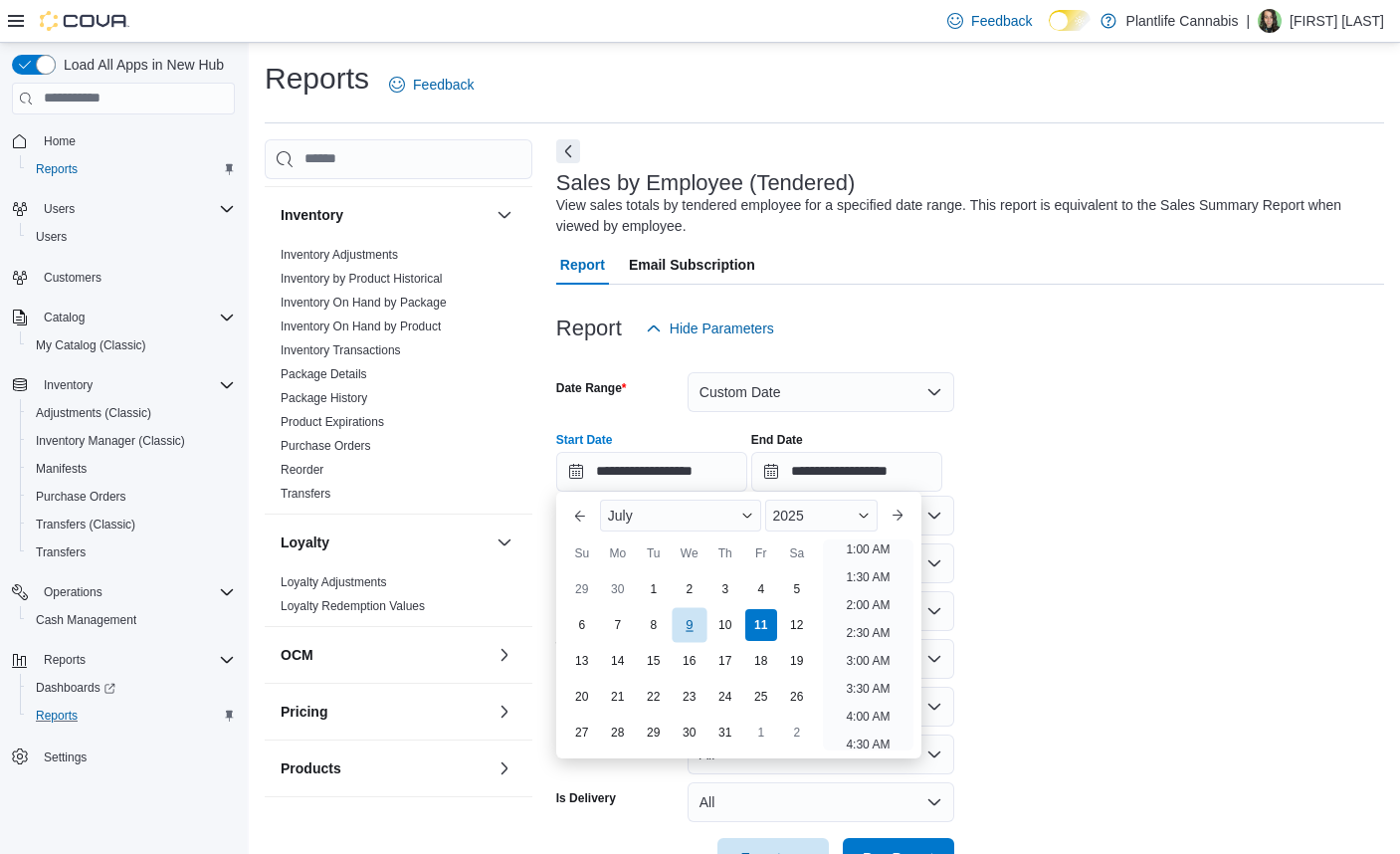 drag, startPoint x: 660, startPoint y: 626, endPoint x: 691, endPoint y: 609, distance: 35.35534 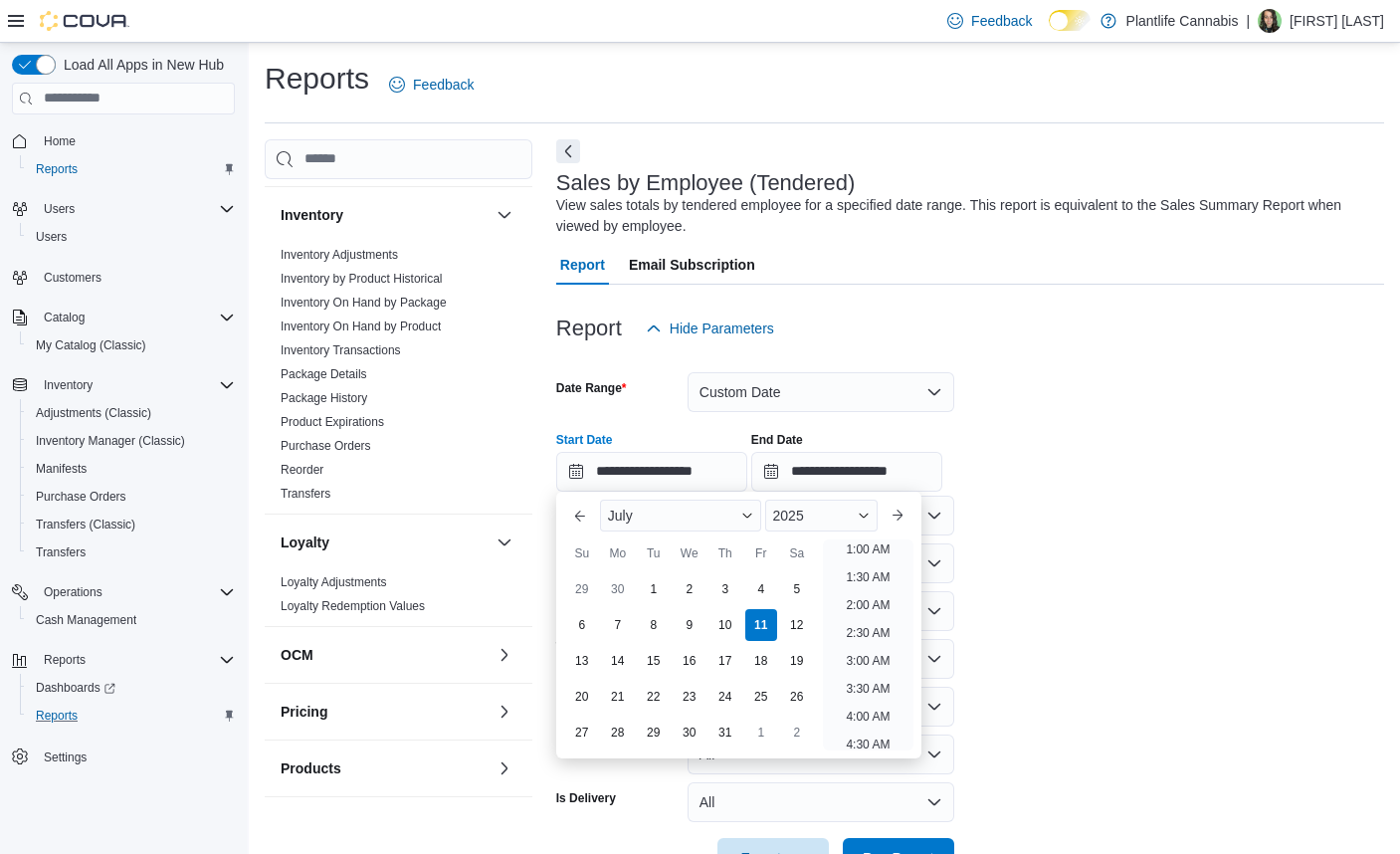 scroll, scrollTop: 4, scrollLeft: 0, axis: vertical 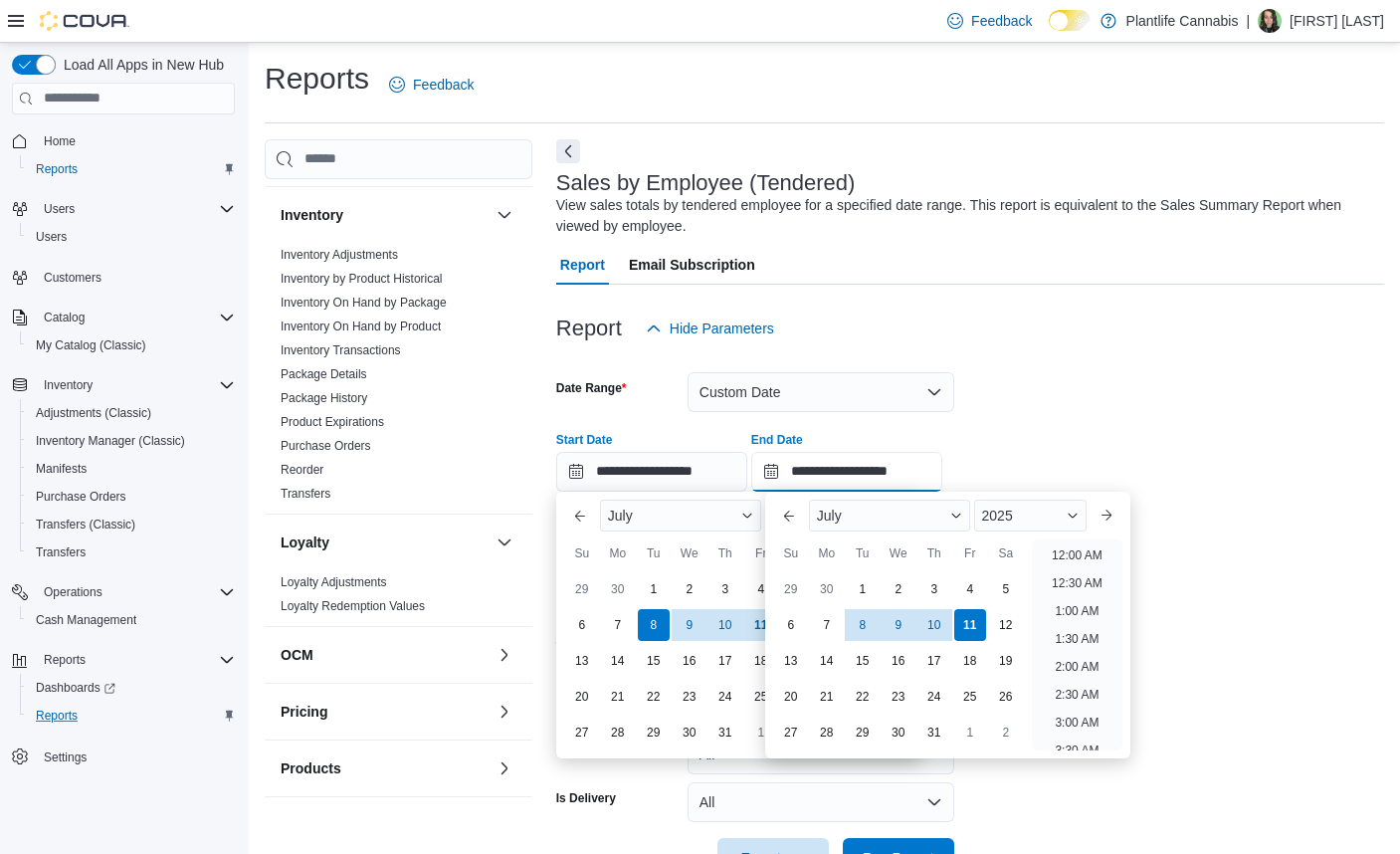 click on "**********" at bounding box center [847, 472] 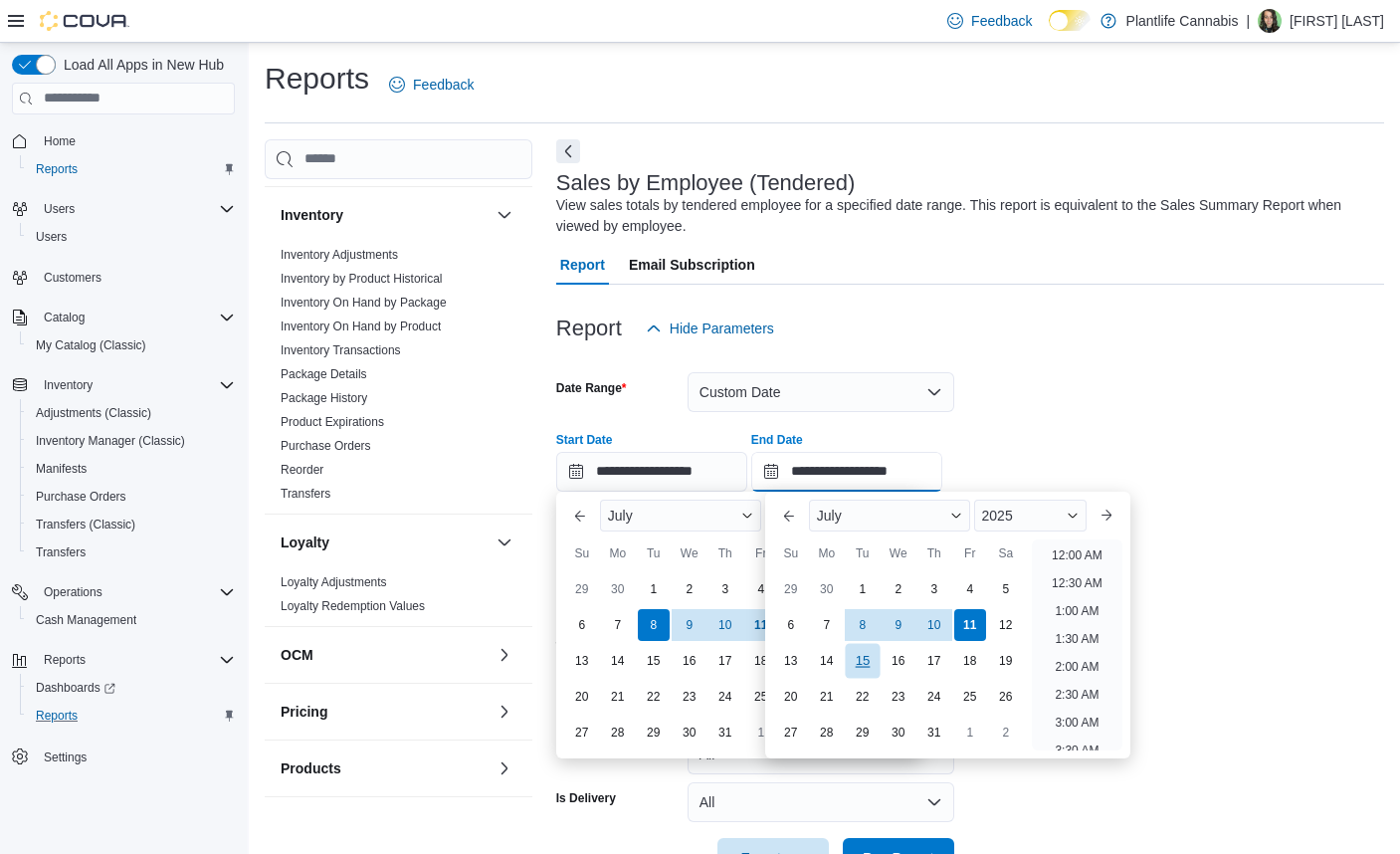scroll, scrollTop: 1131, scrollLeft: 0, axis: vertical 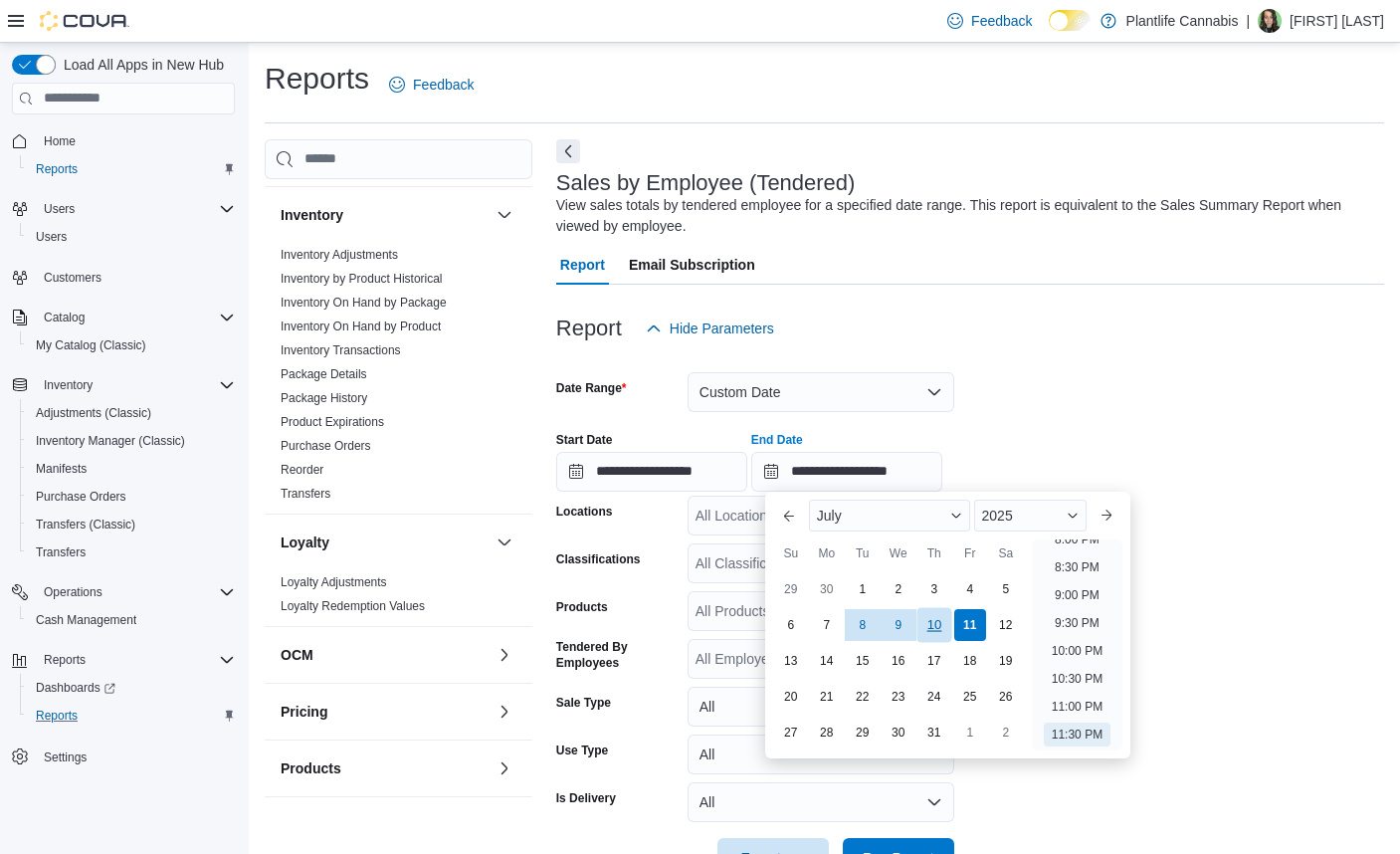 click on "10" at bounding box center [933, 624] 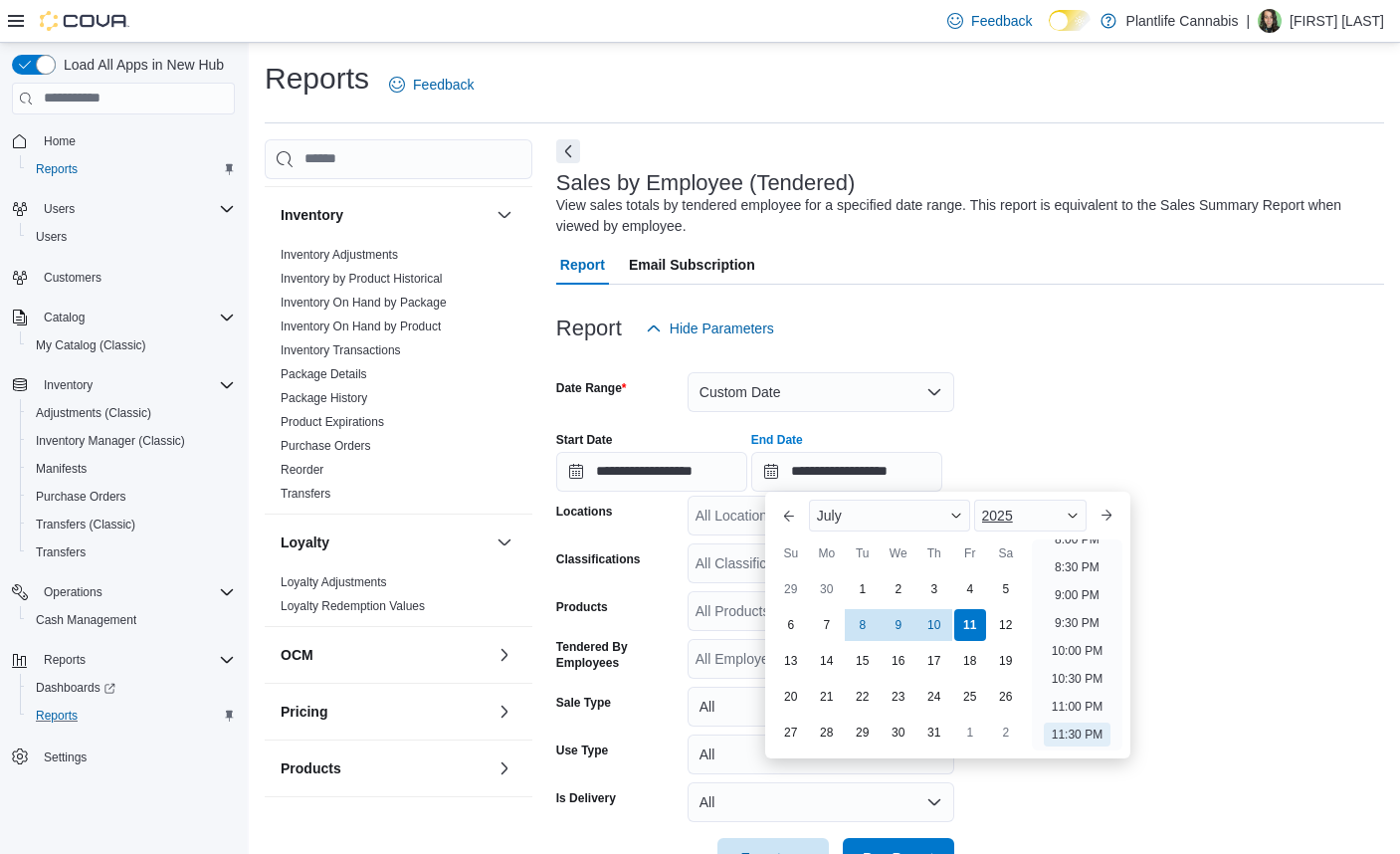 type on "**********" 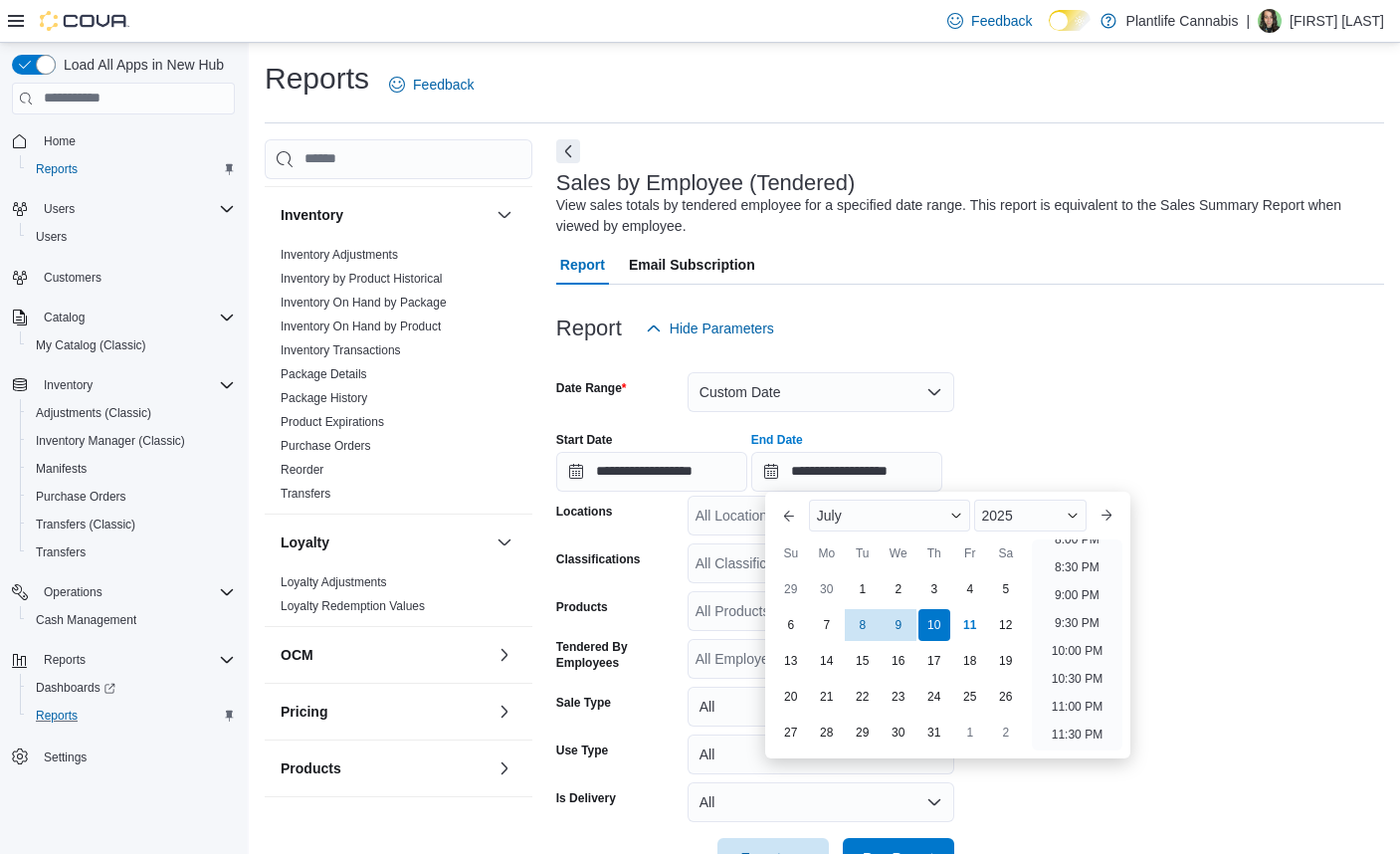 click on "**********" at bounding box center (970, 613) 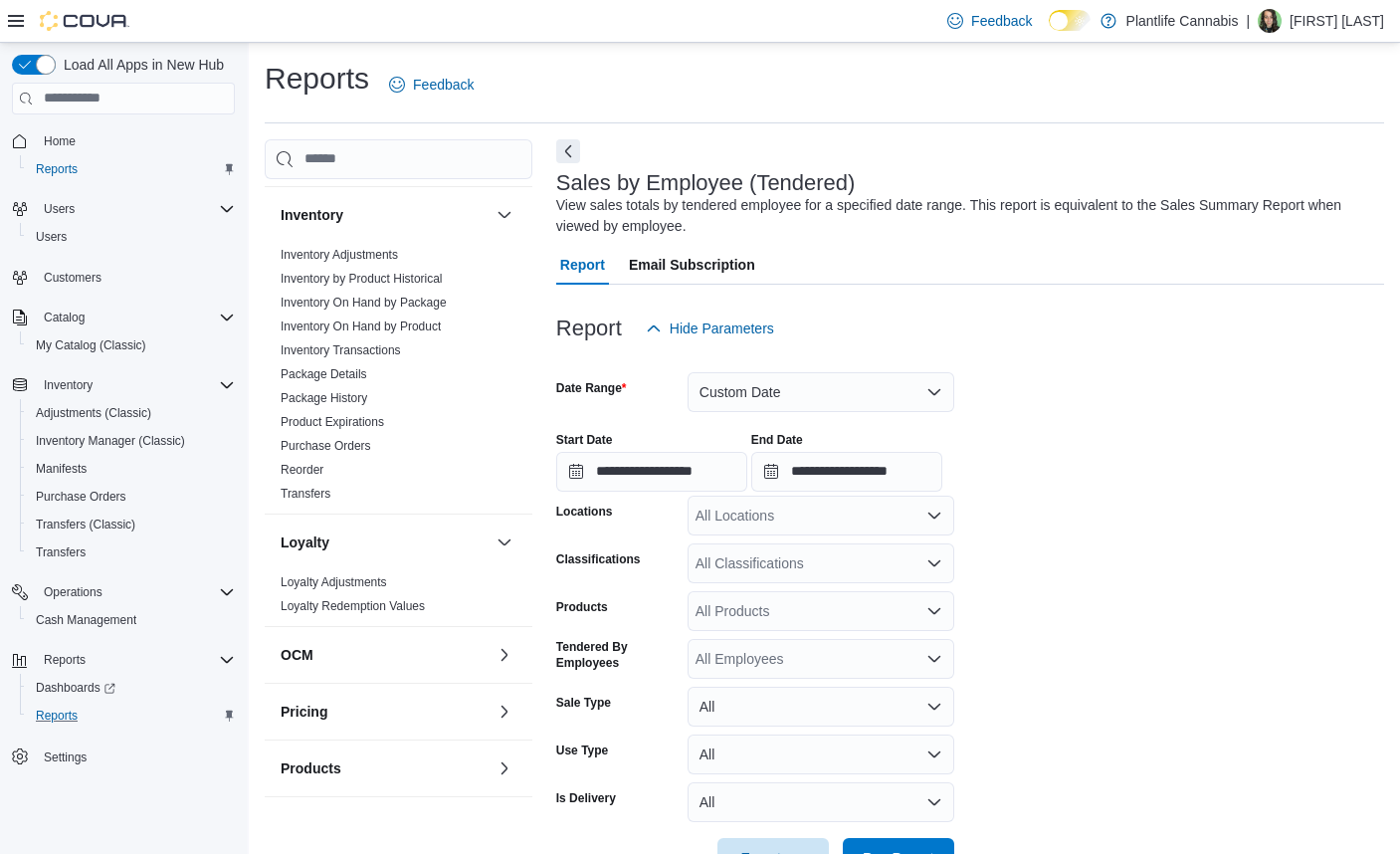 click on "All Locations" at bounding box center (821, 516) 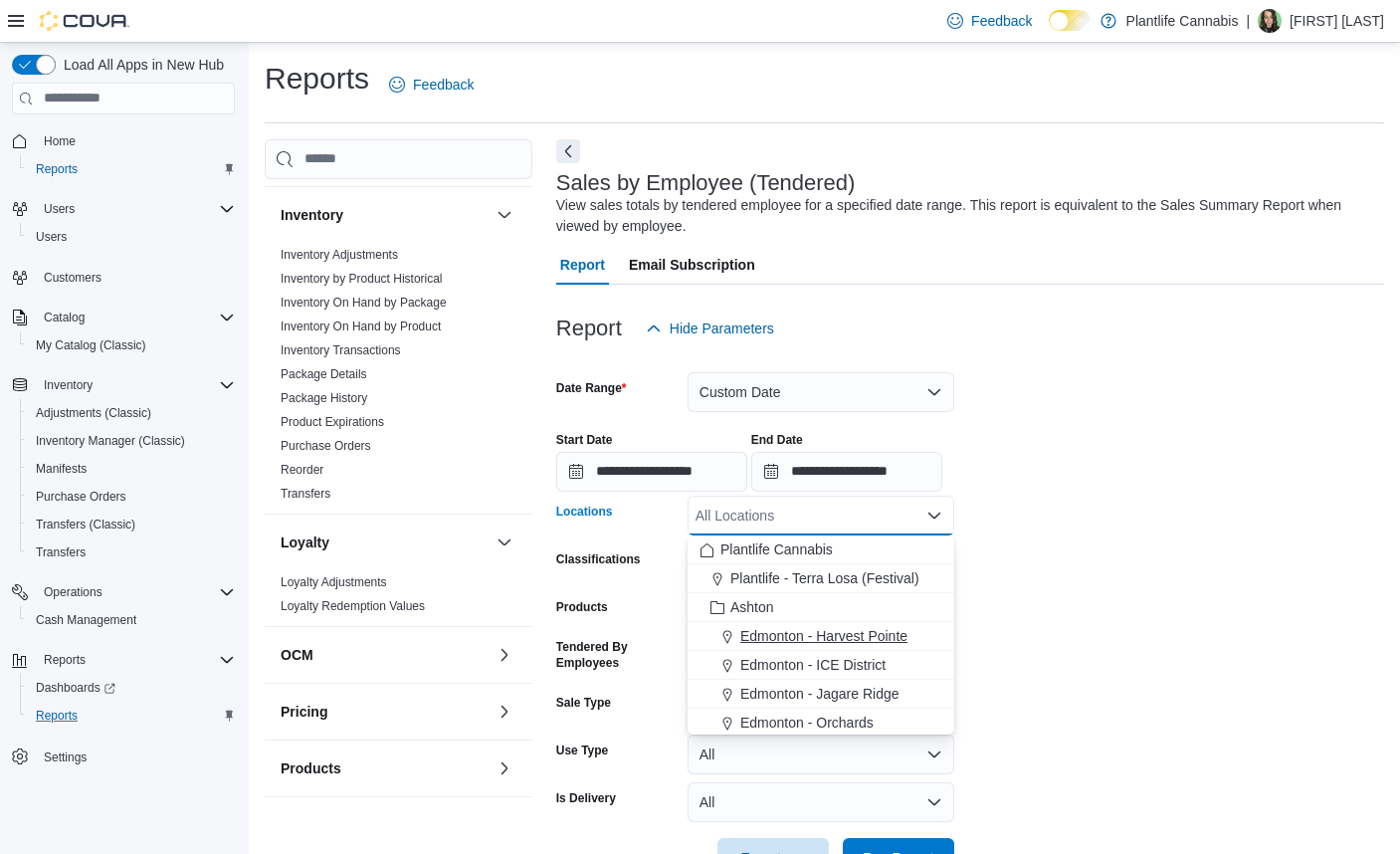 click on "Edmonton - Harvest Pointe" at bounding box center [824, 636] 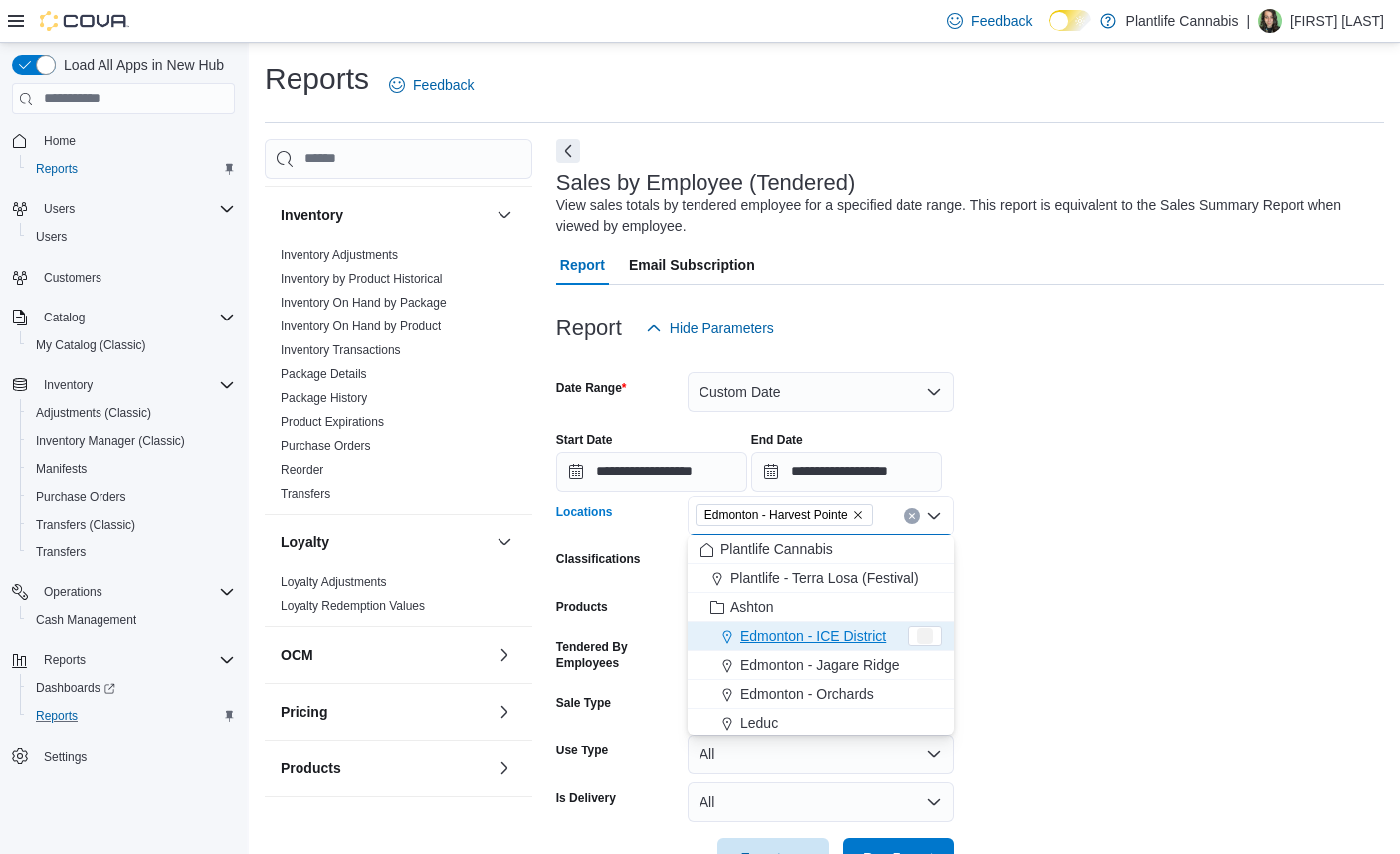 click on "**********" at bounding box center [970, 613] 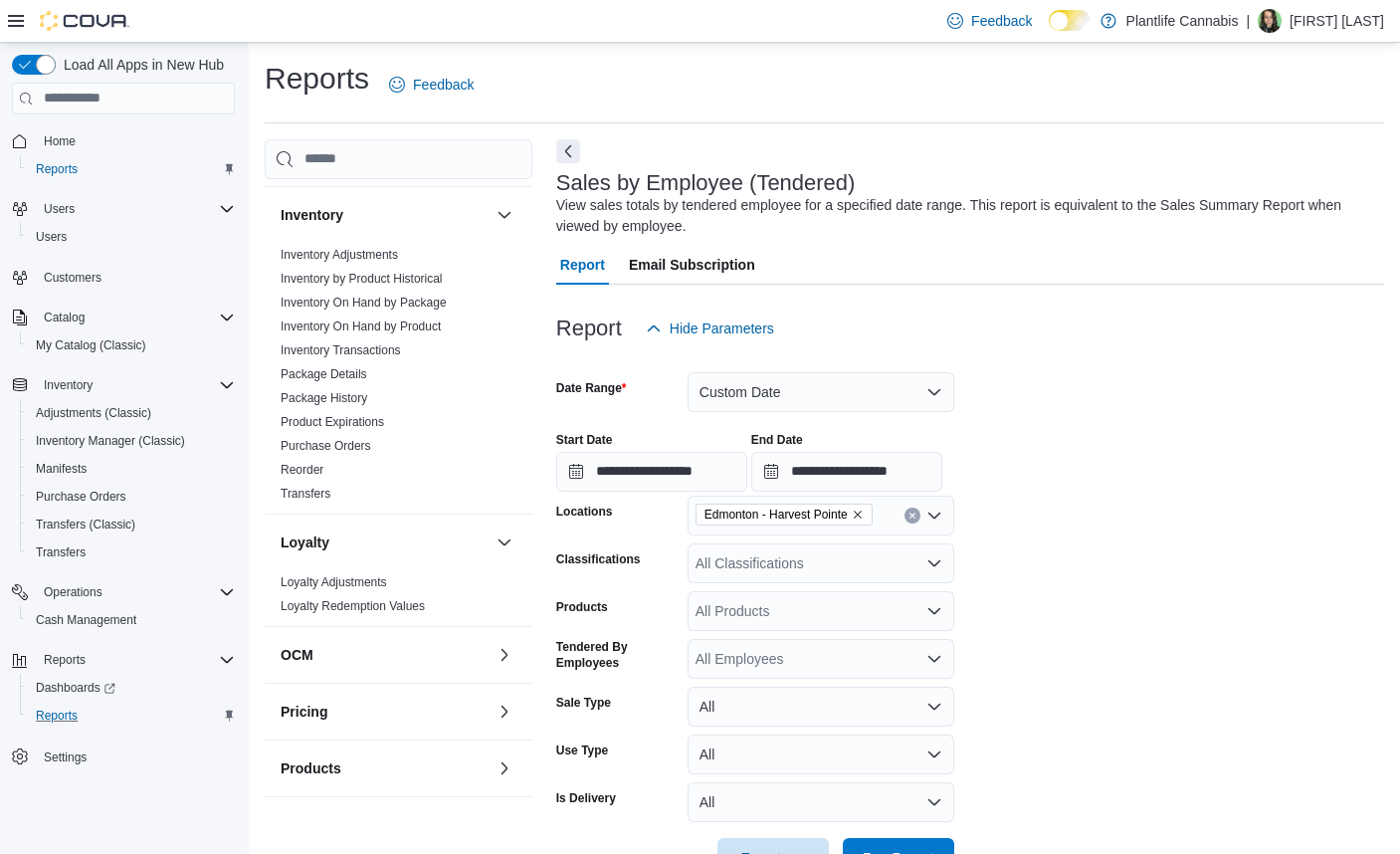 scroll, scrollTop: 64, scrollLeft: 0, axis: vertical 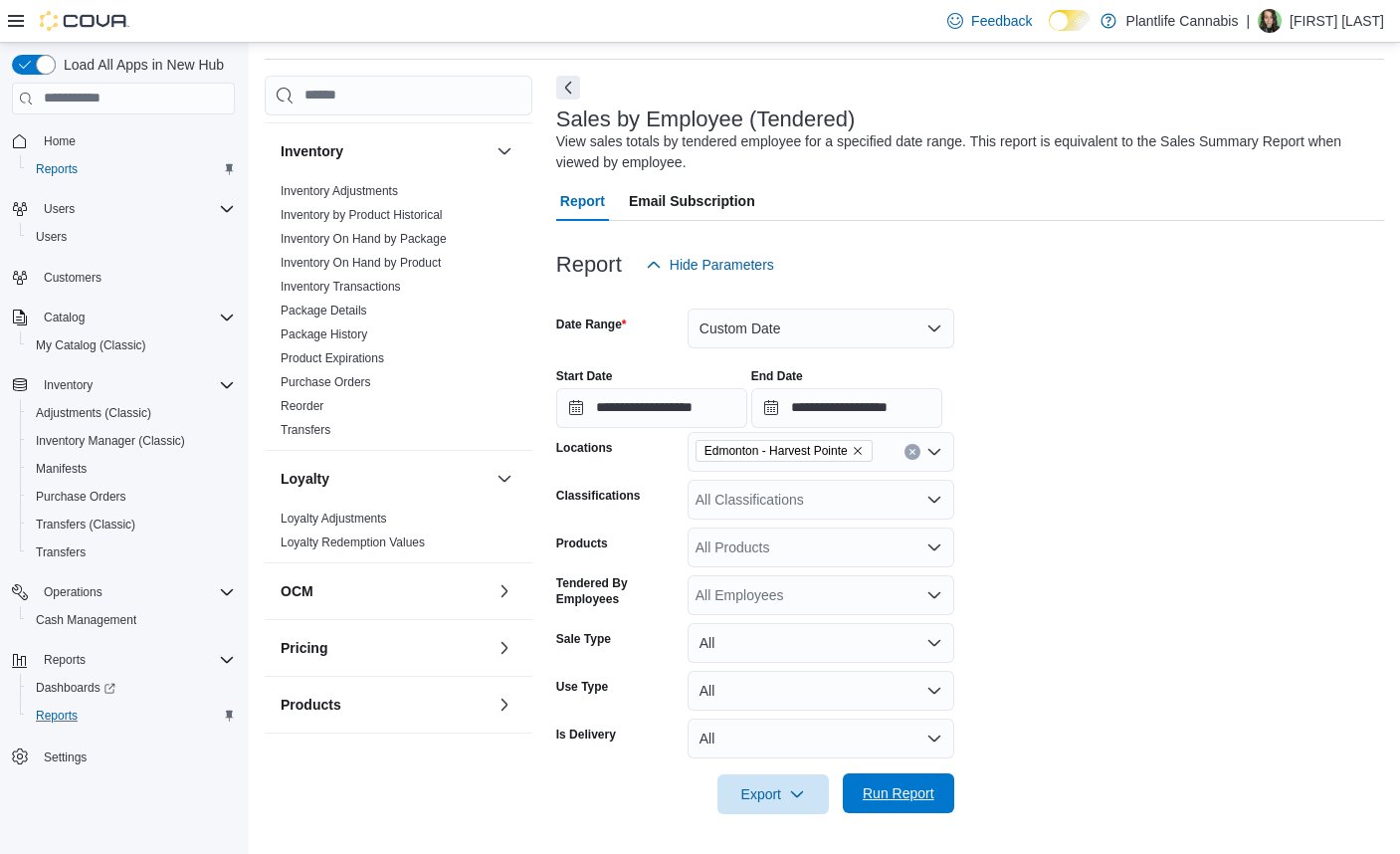 click on "Run Report" at bounding box center (899, 793) 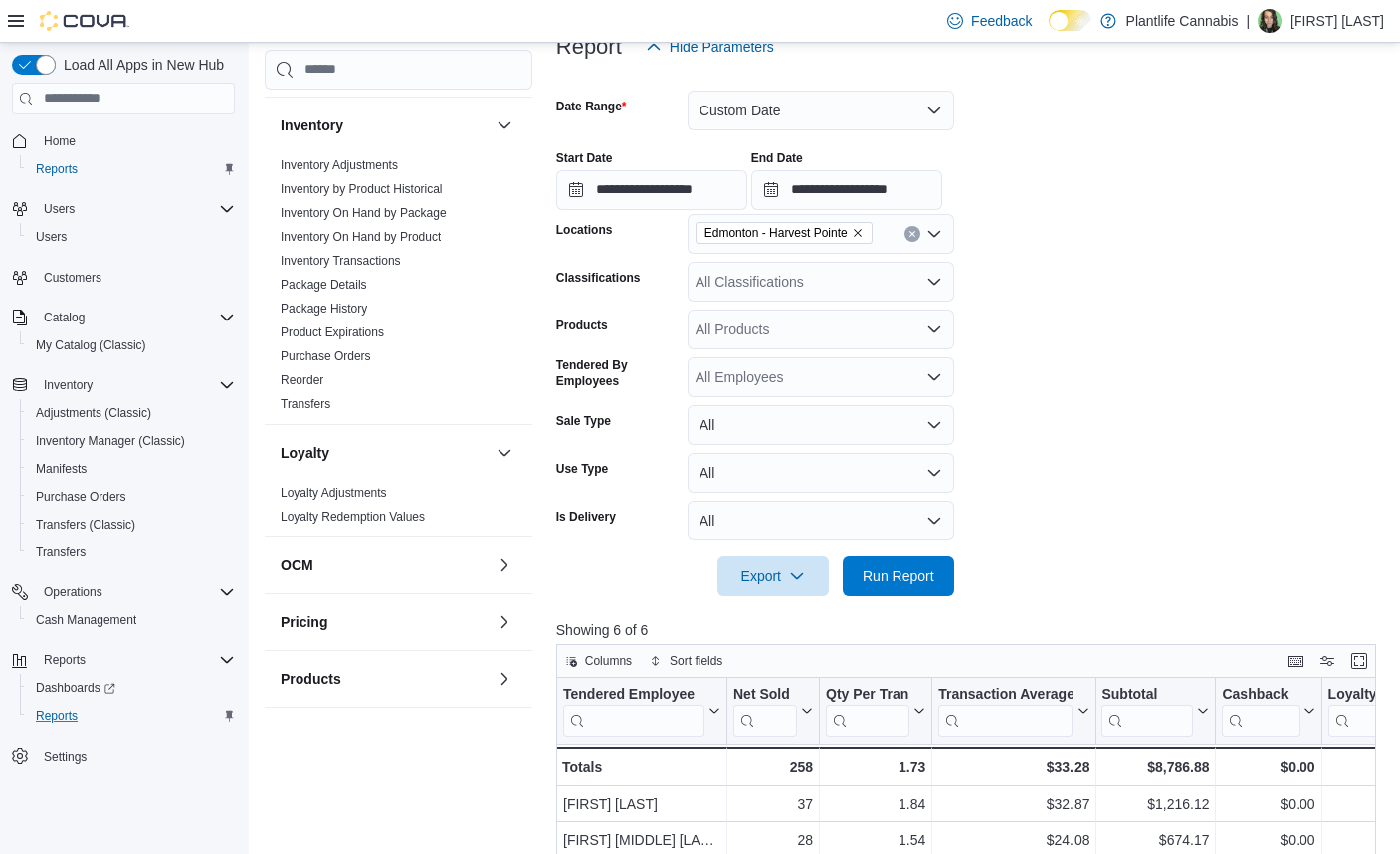 scroll, scrollTop: 0, scrollLeft: 0, axis: both 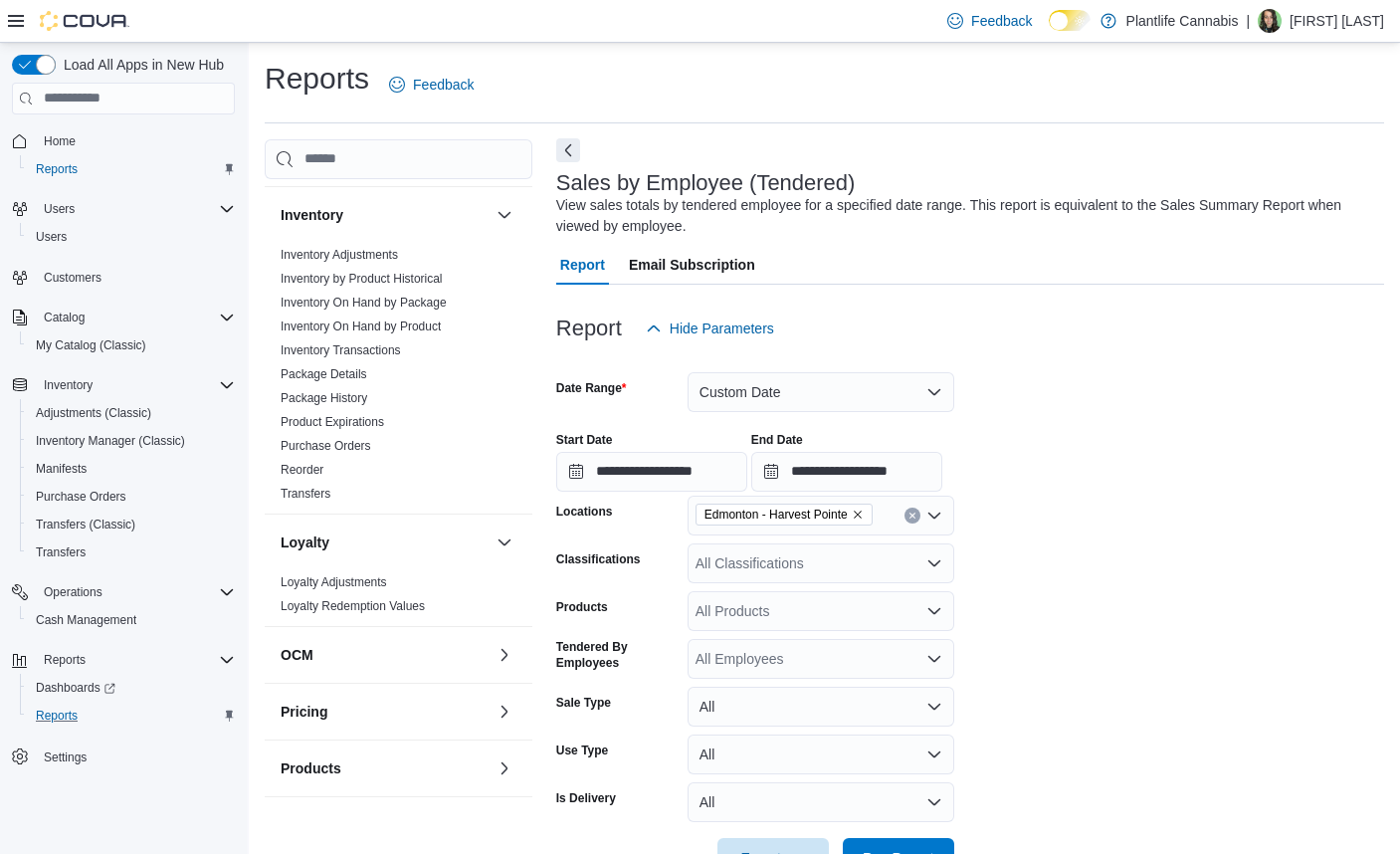 click at bounding box center (568, 150) 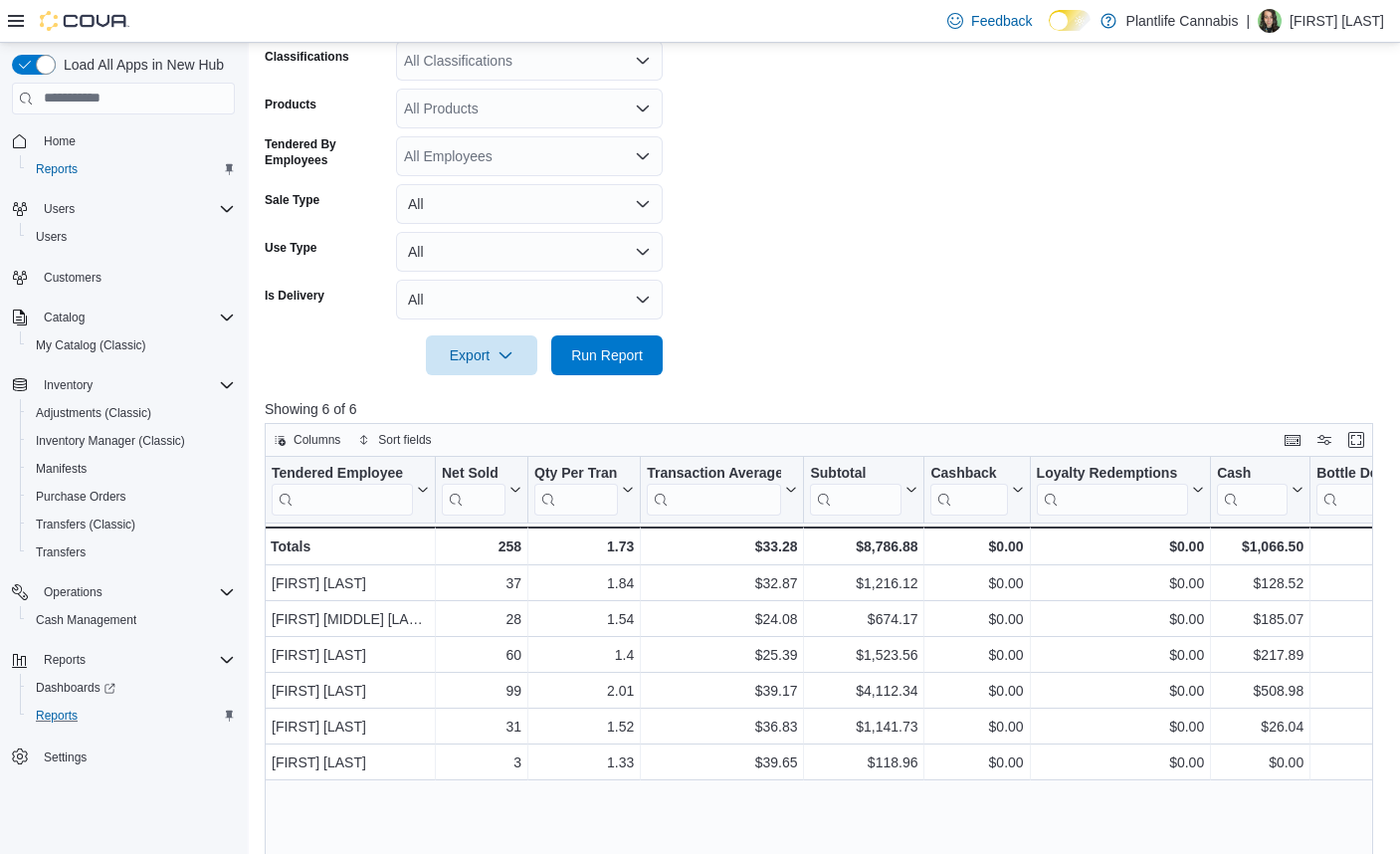scroll, scrollTop: 501, scrollLeft: 0, axis: vertical 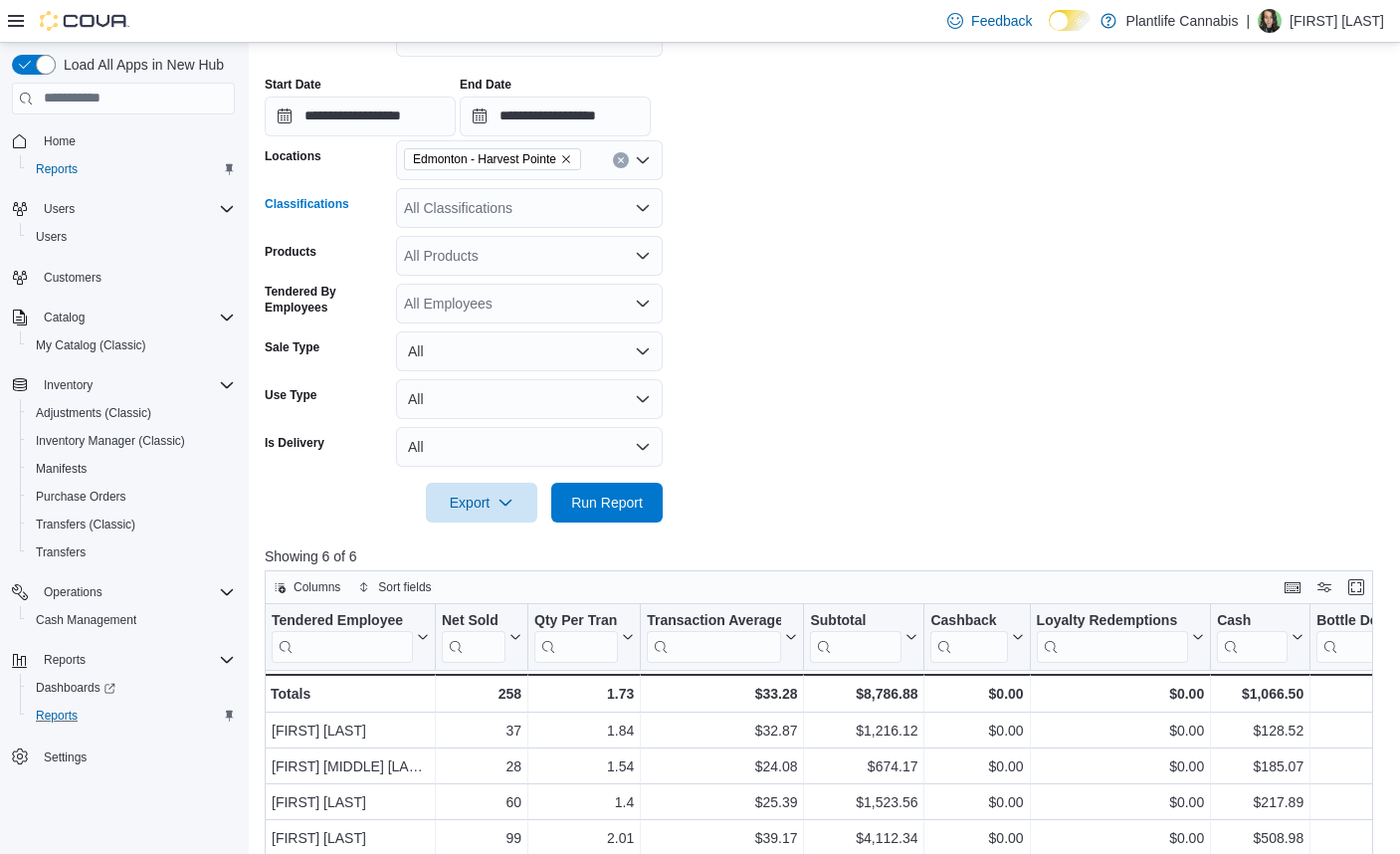 click on "All Classifications" at bounding box center (529, 208) 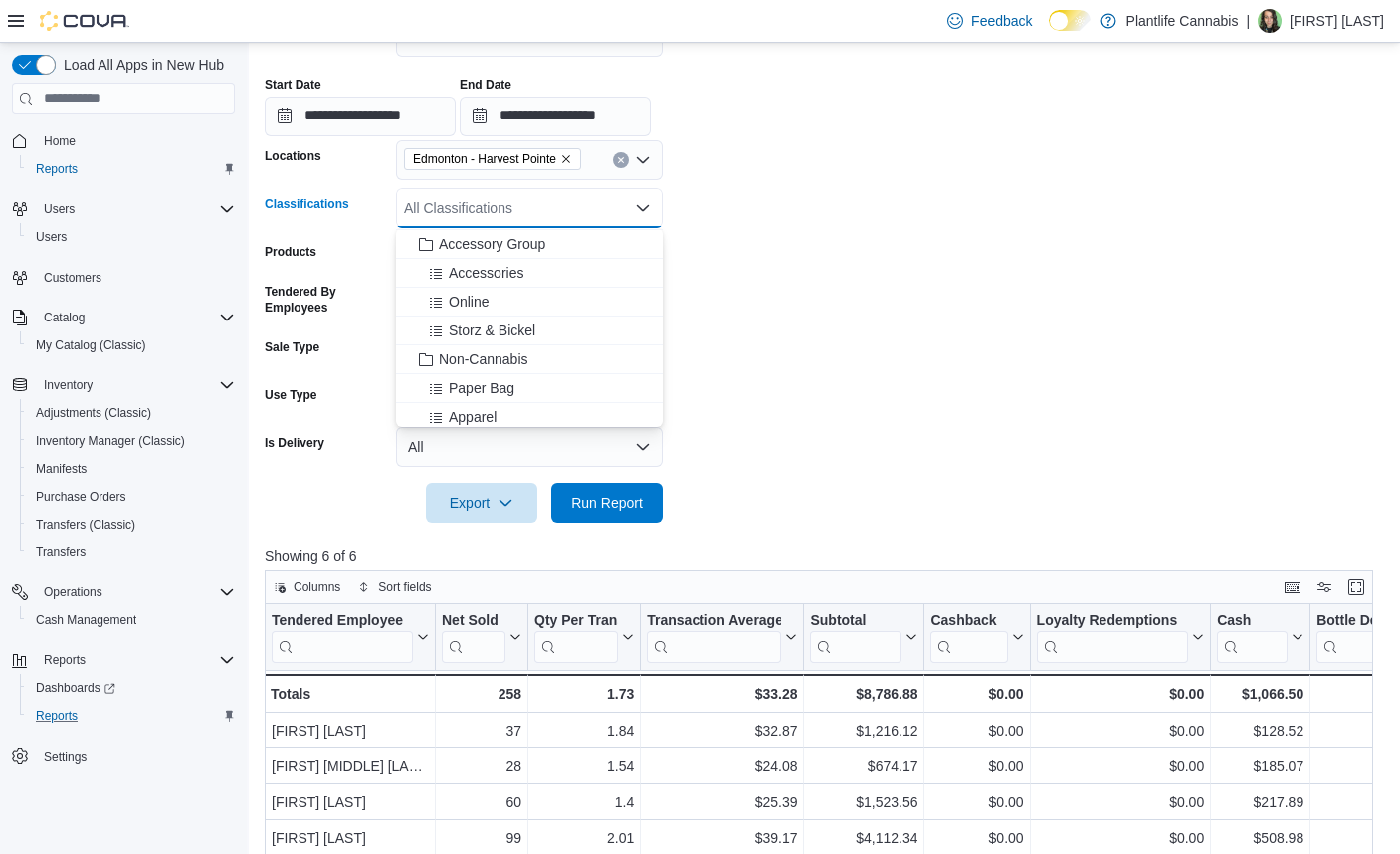 scroll, scrollTop: 289, scrollLeft: 0, axis: vertical 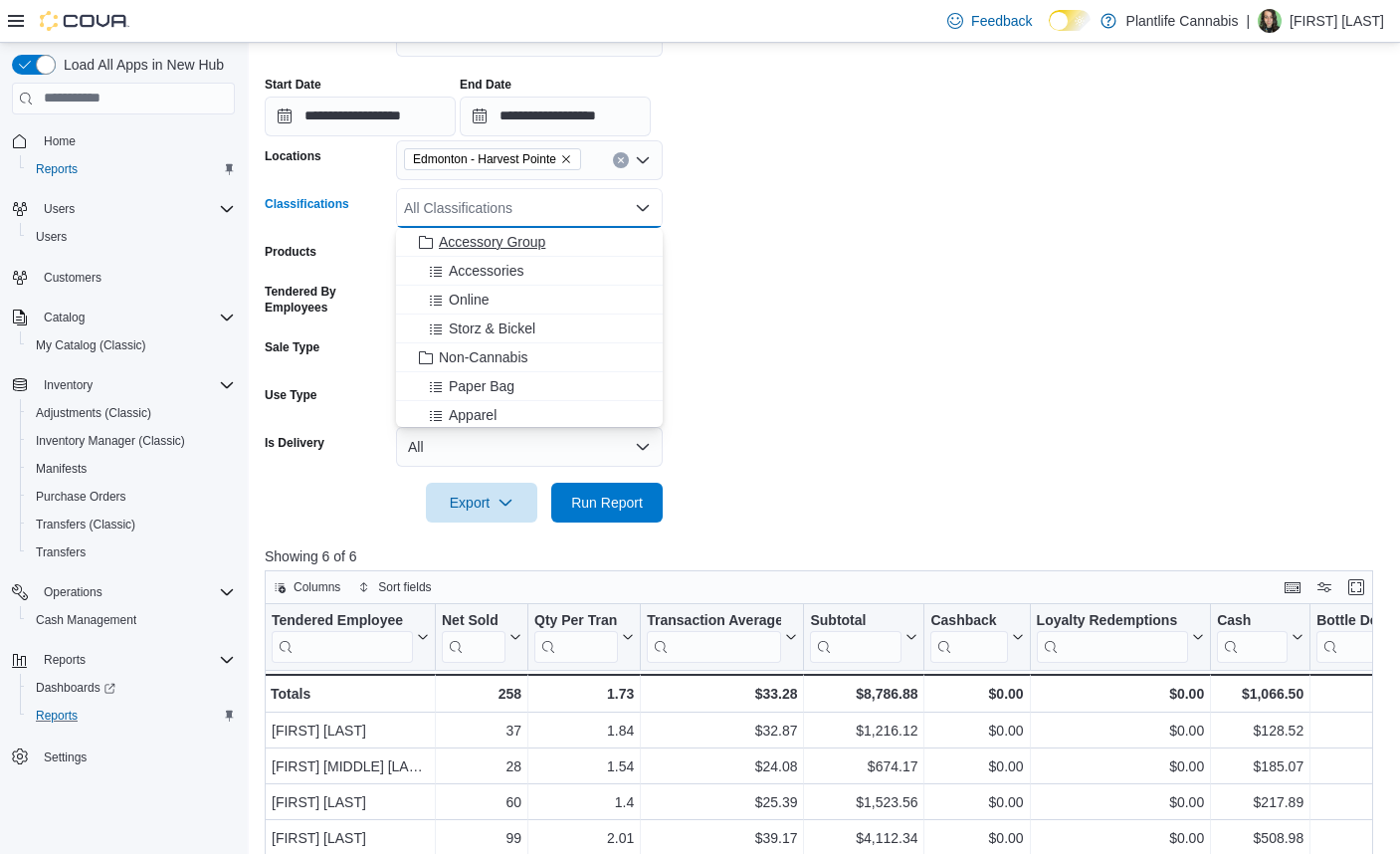 click on "Accessory Group" at bounding box center [492, 242] 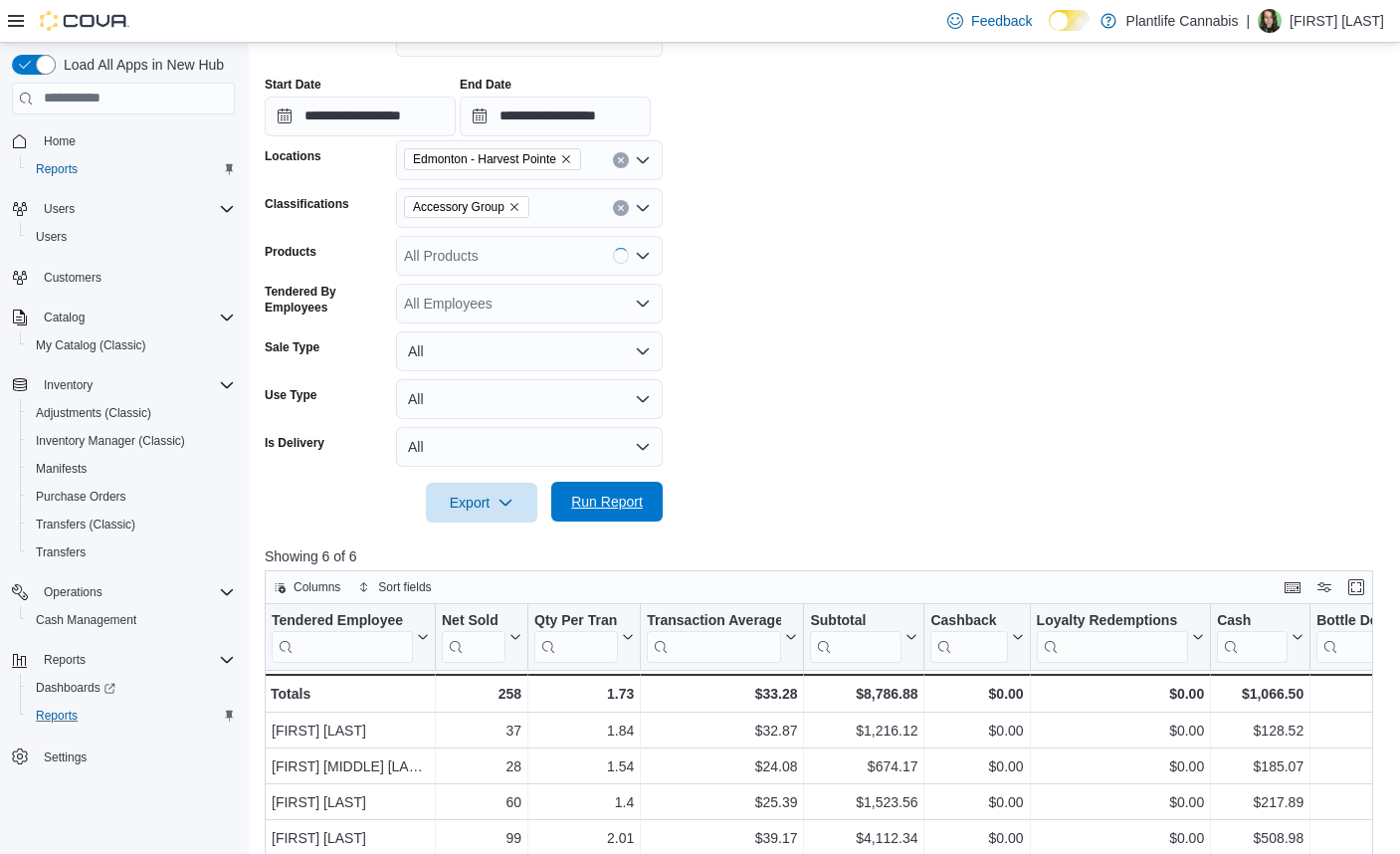 click on "Run Report" at bounding box center (607, 502) 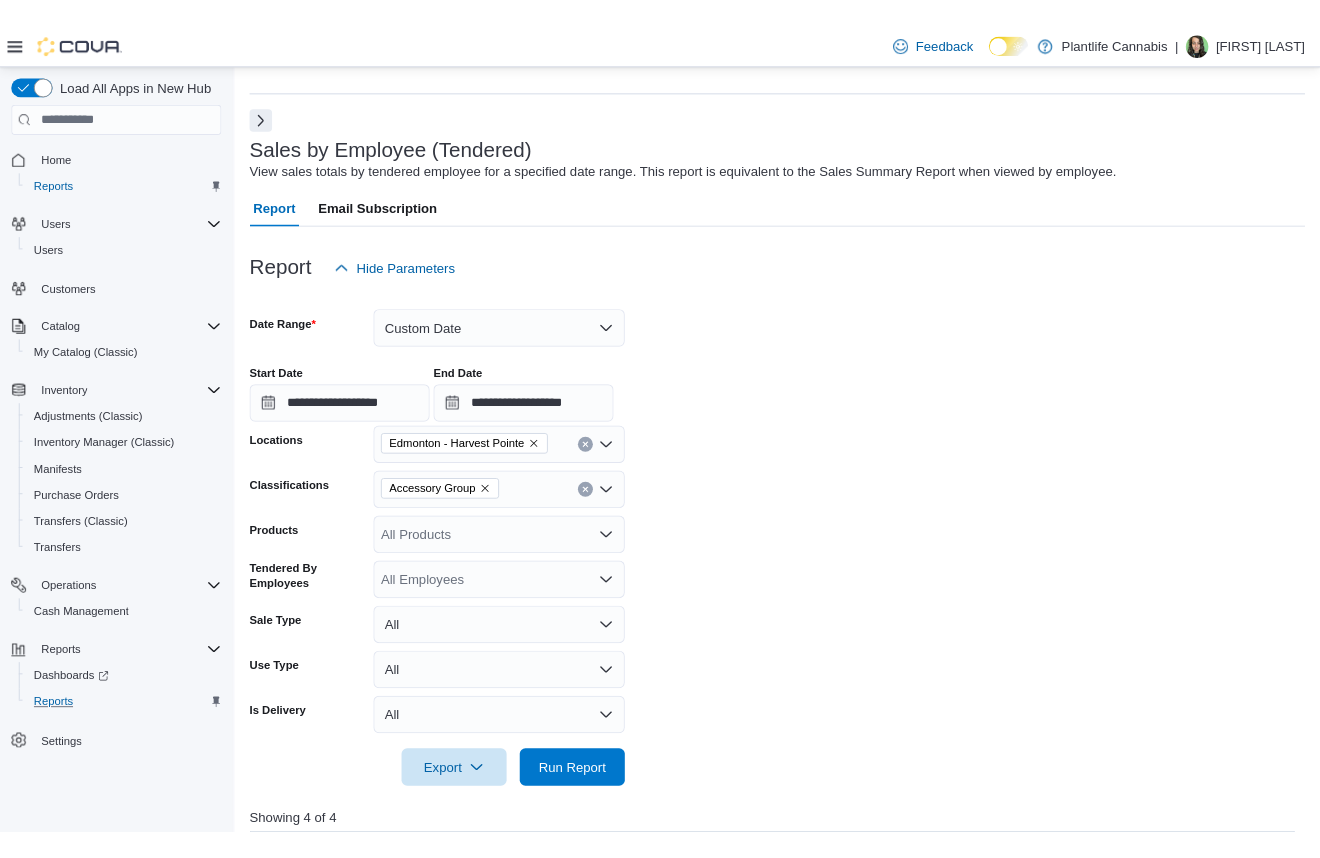 scroll, scrollTop: 0, scrollLeft: 0, axis: both 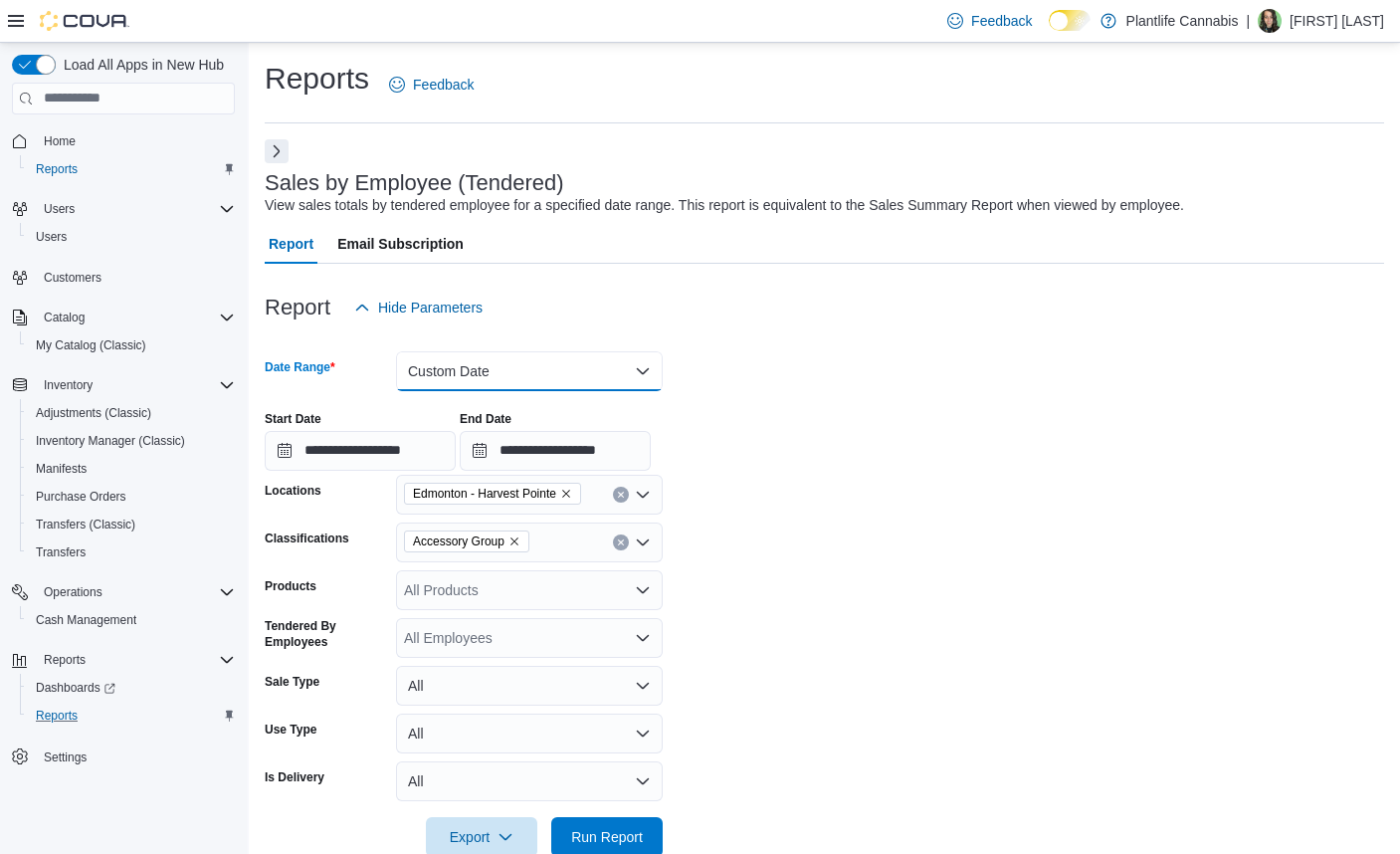click on "Custom Date" at bounding box center (529, 371) 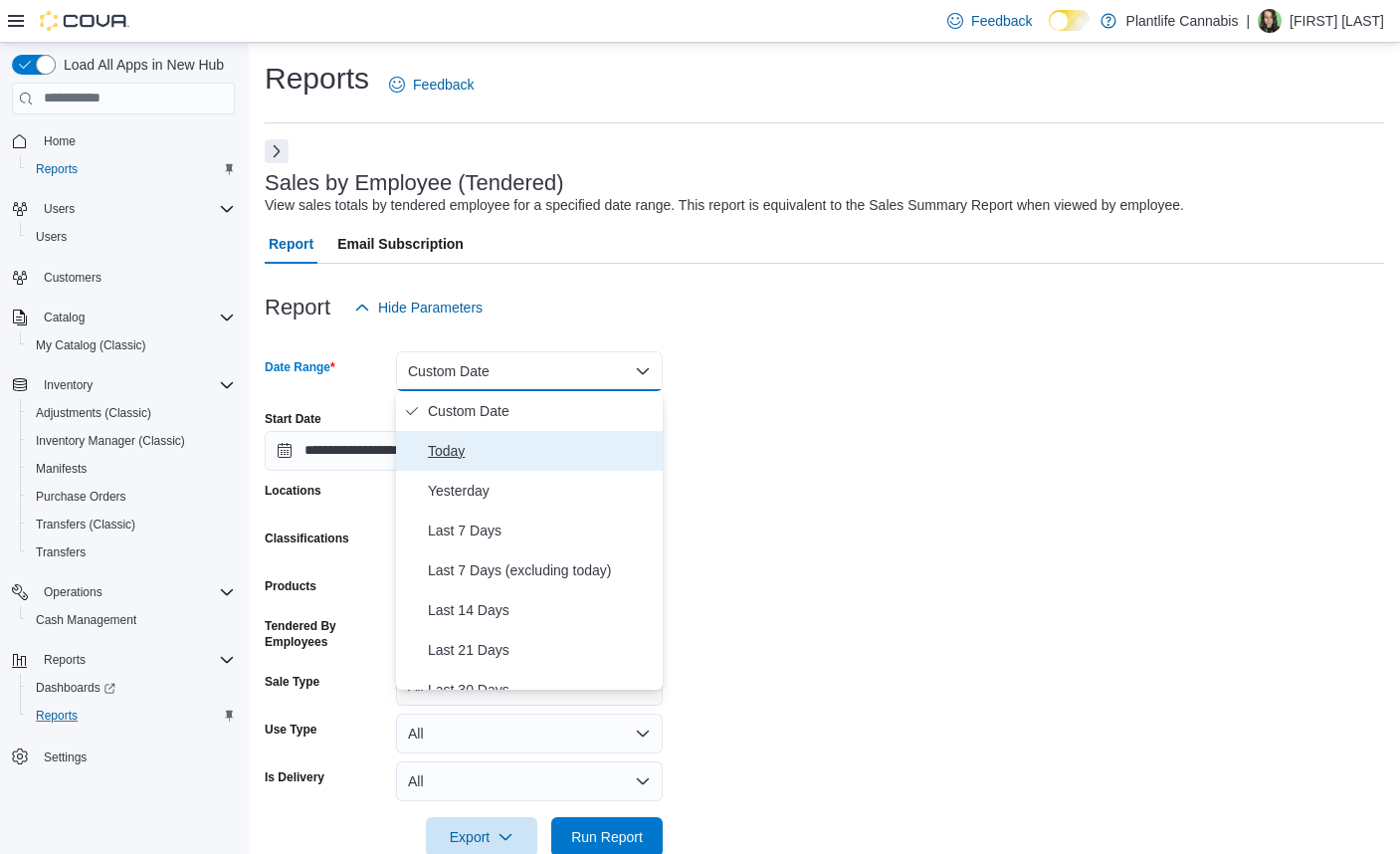 drag, startPoint x: 498, startPoint y: 441, endPoint x: 459, endPoint y: 181, distance: 262.9087 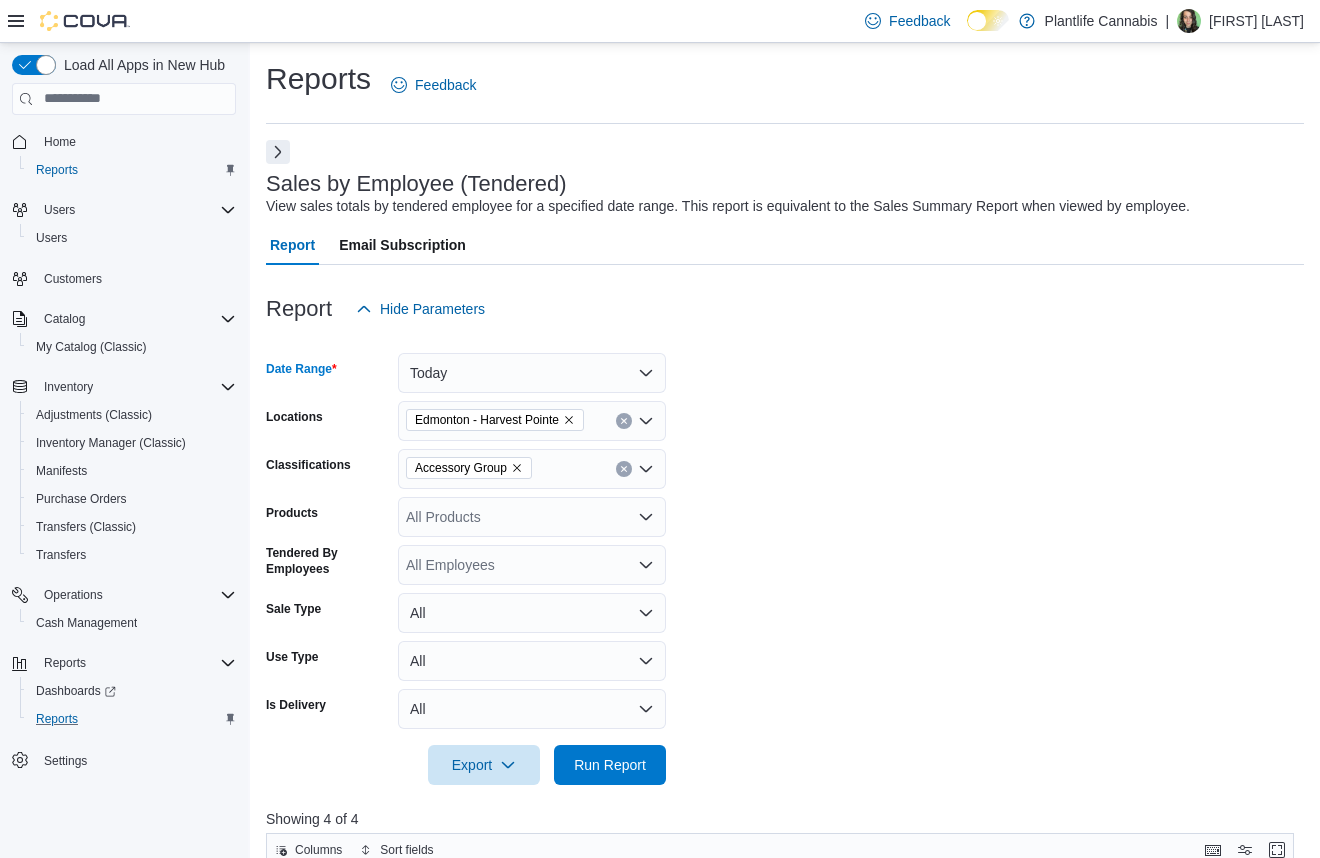 drag, startPoint x: 521, startPoint y: 465, endPoint x: 557, endPoint y: 632, distance: 170.83618 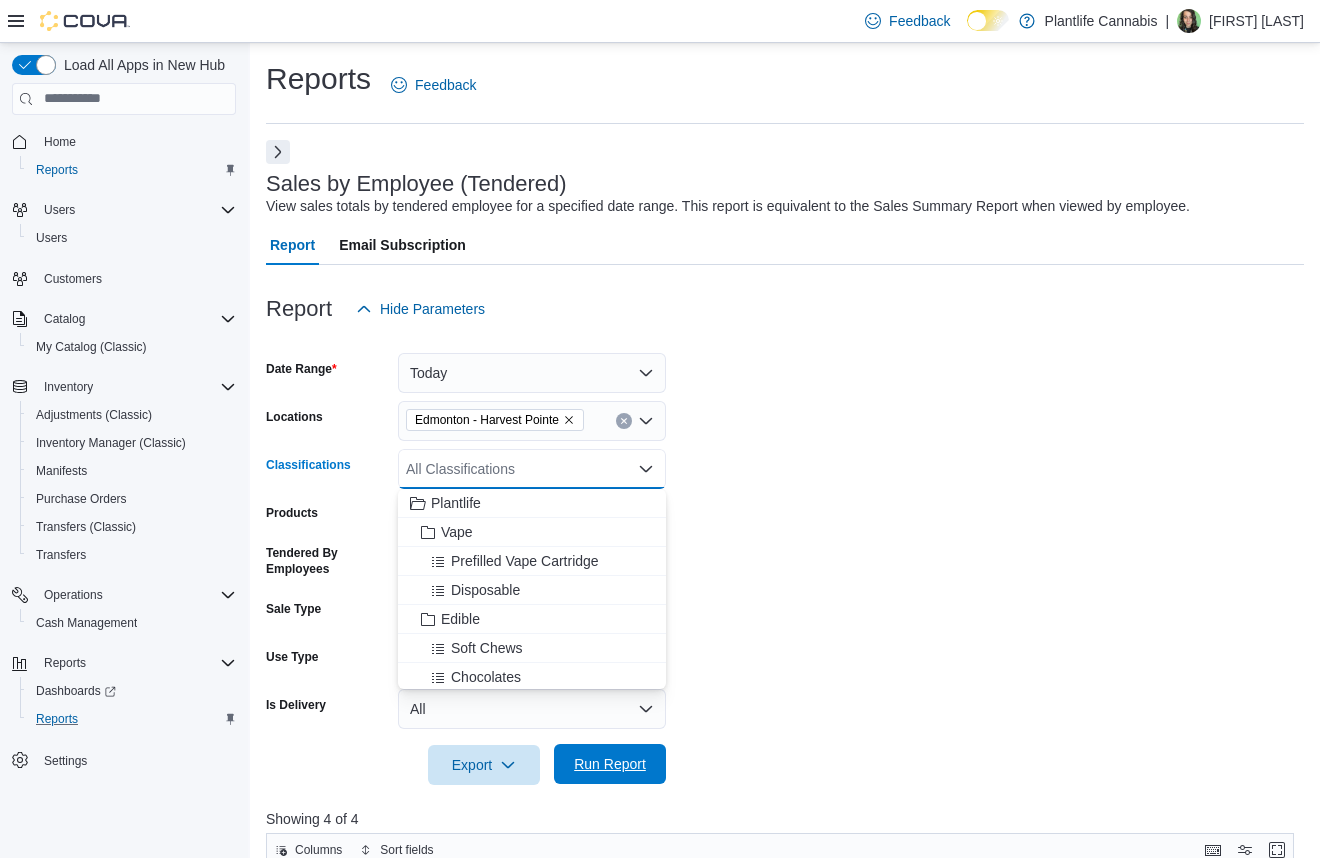 click on "Run Report" at bounding box center (610, 764) 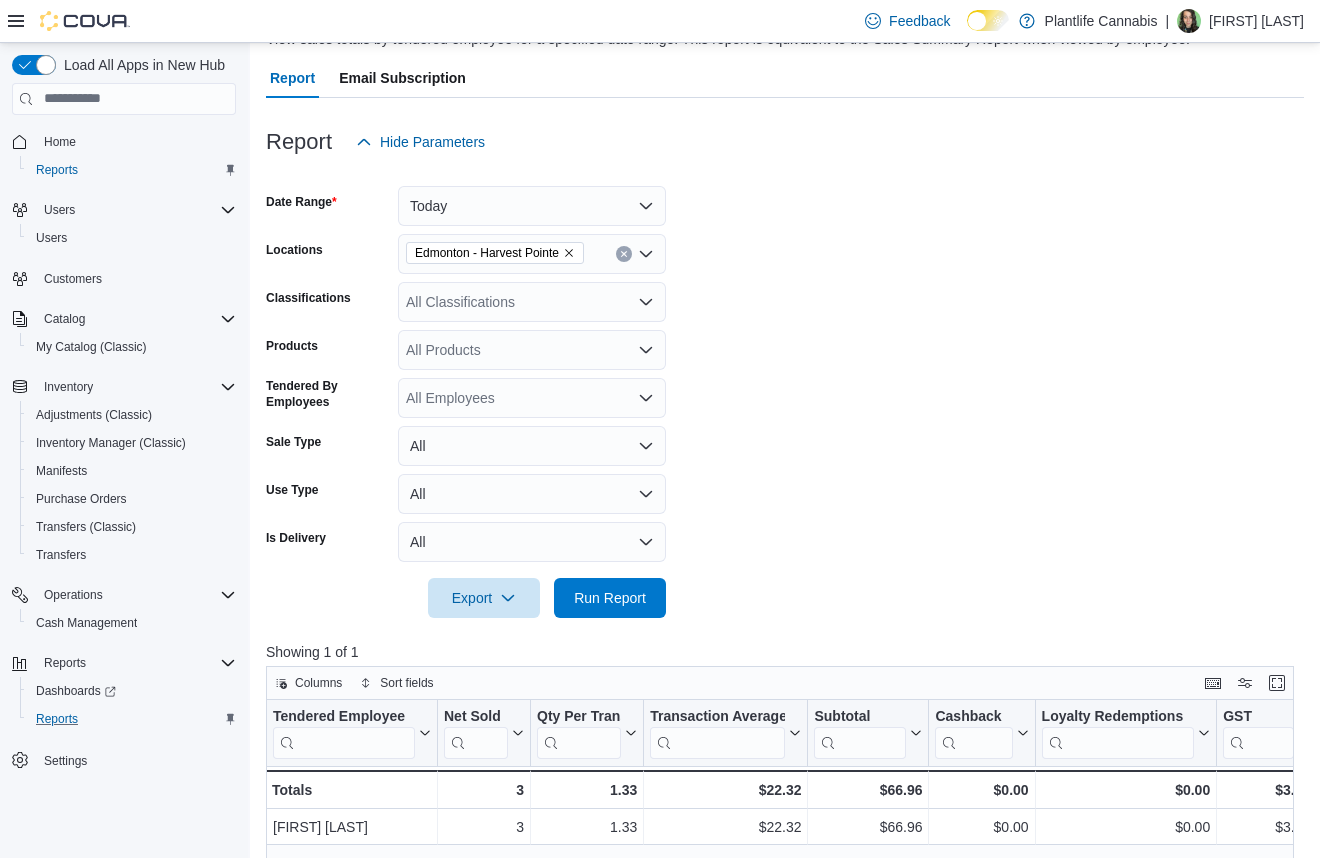 scroll, scrollTop: 140, scrollLeft: 0, axis: vertical 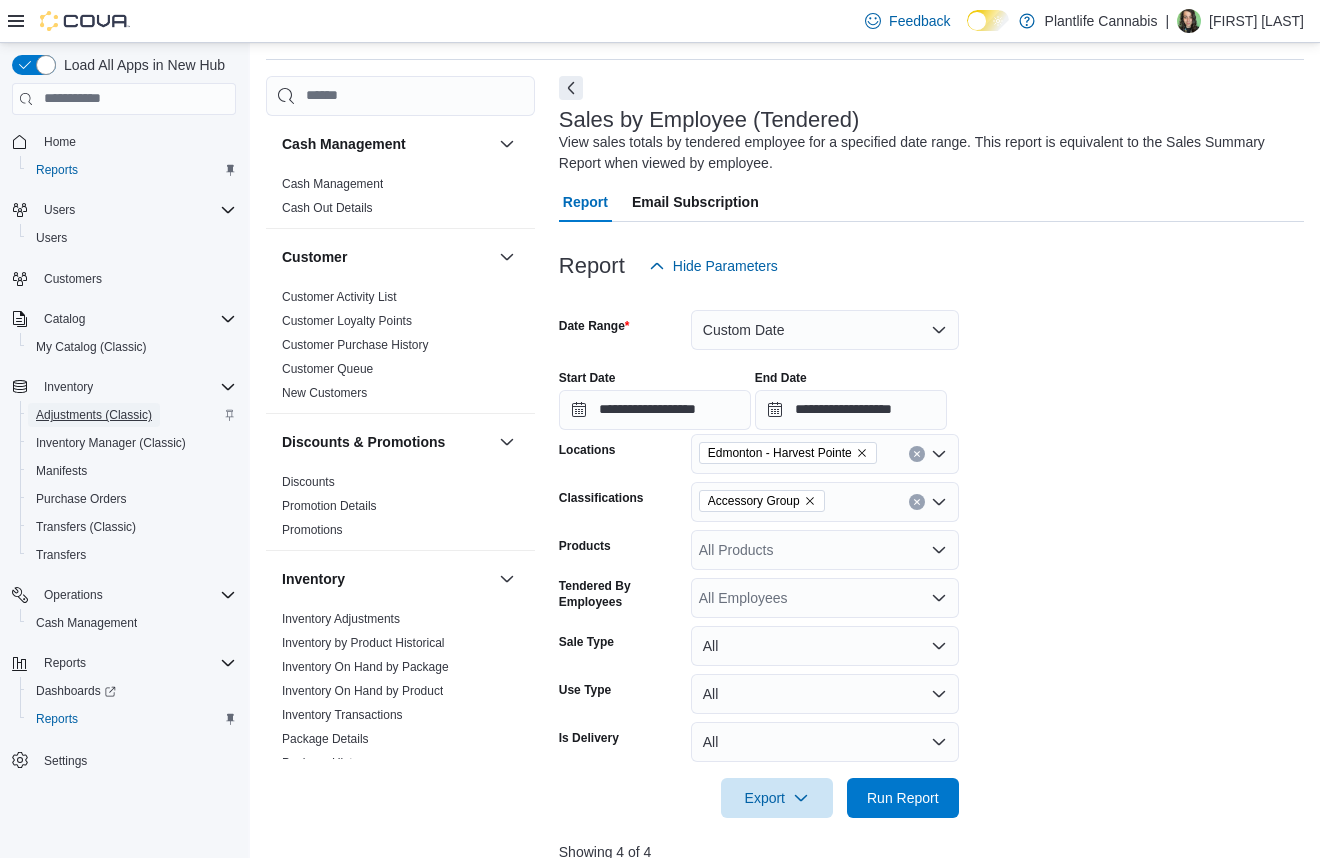 click on "Adjustments (Classic)" at bounding box center (94, 415) 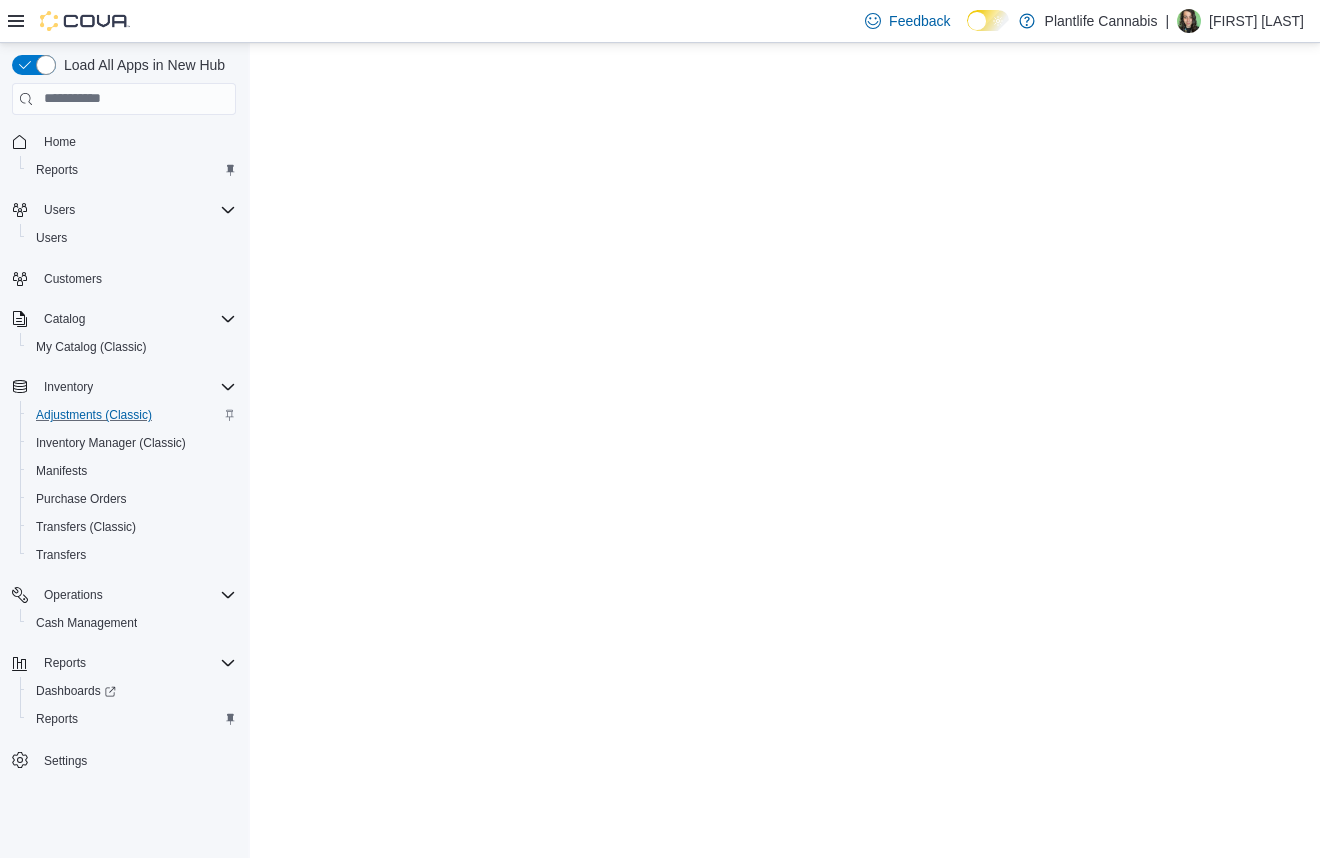scroll, scrollTop: 0, scrollLeft: 0, axis: both 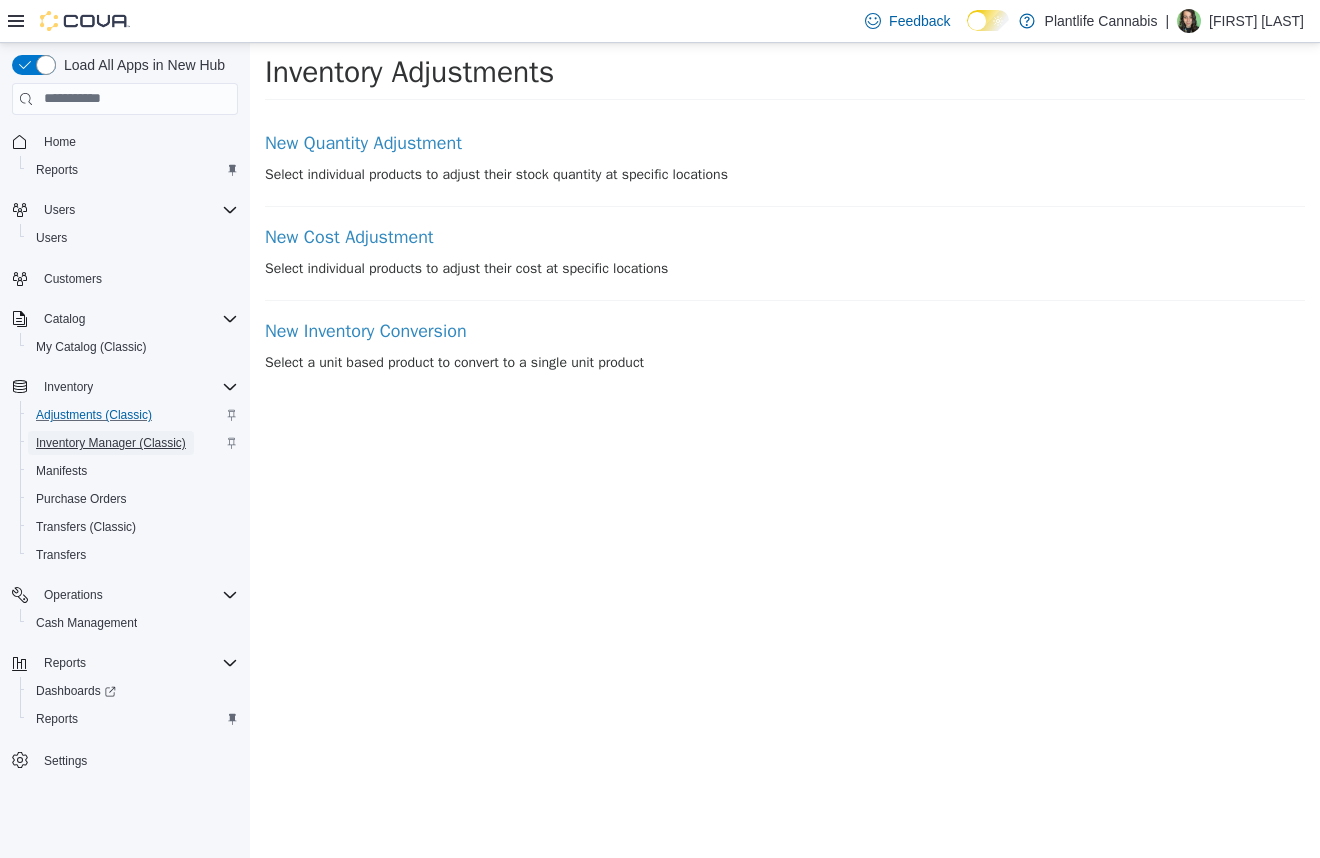 click on "Inventory Manager (Classic)" at bounding box center (111, 443) 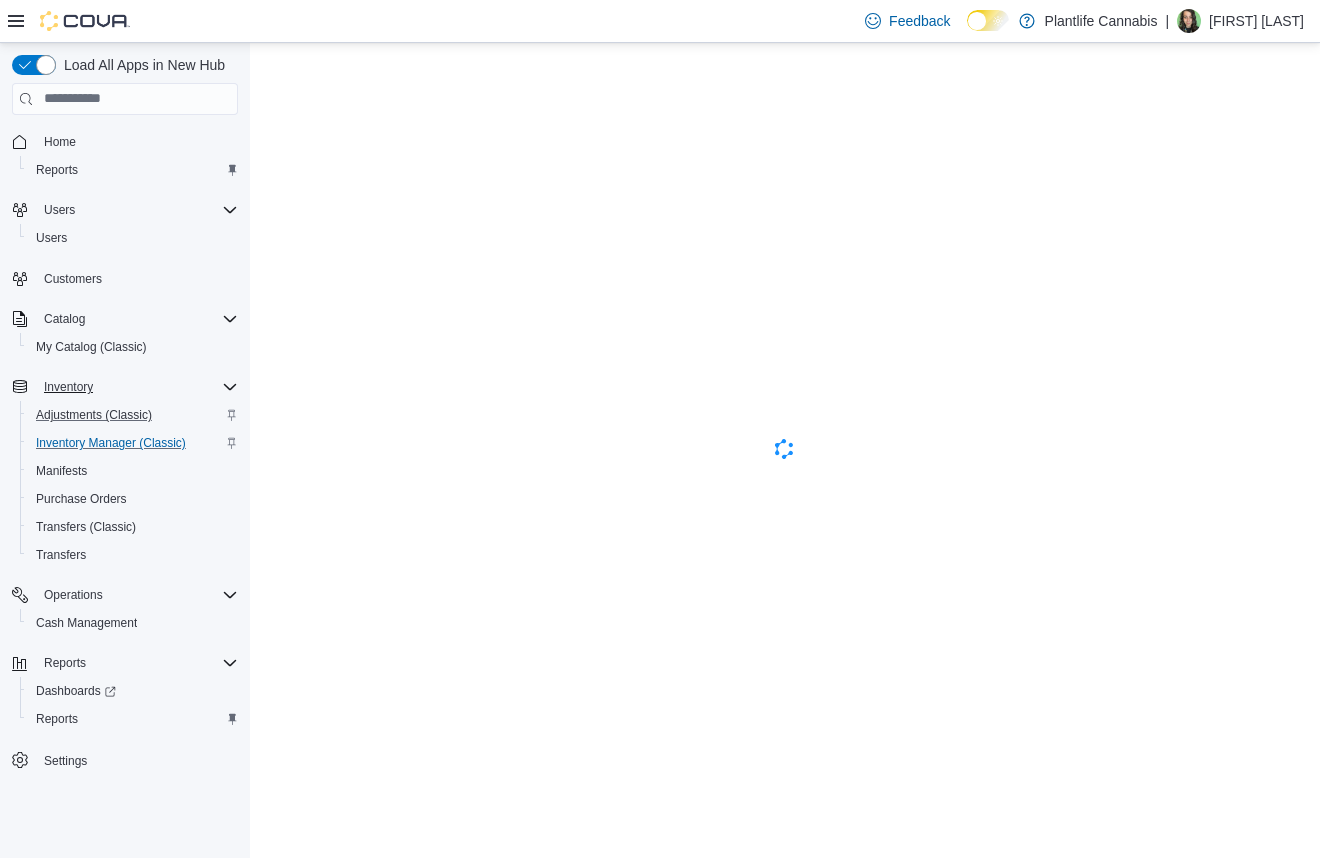 scroll, scrollTop: 0, scrollLeft: 0, axis: both 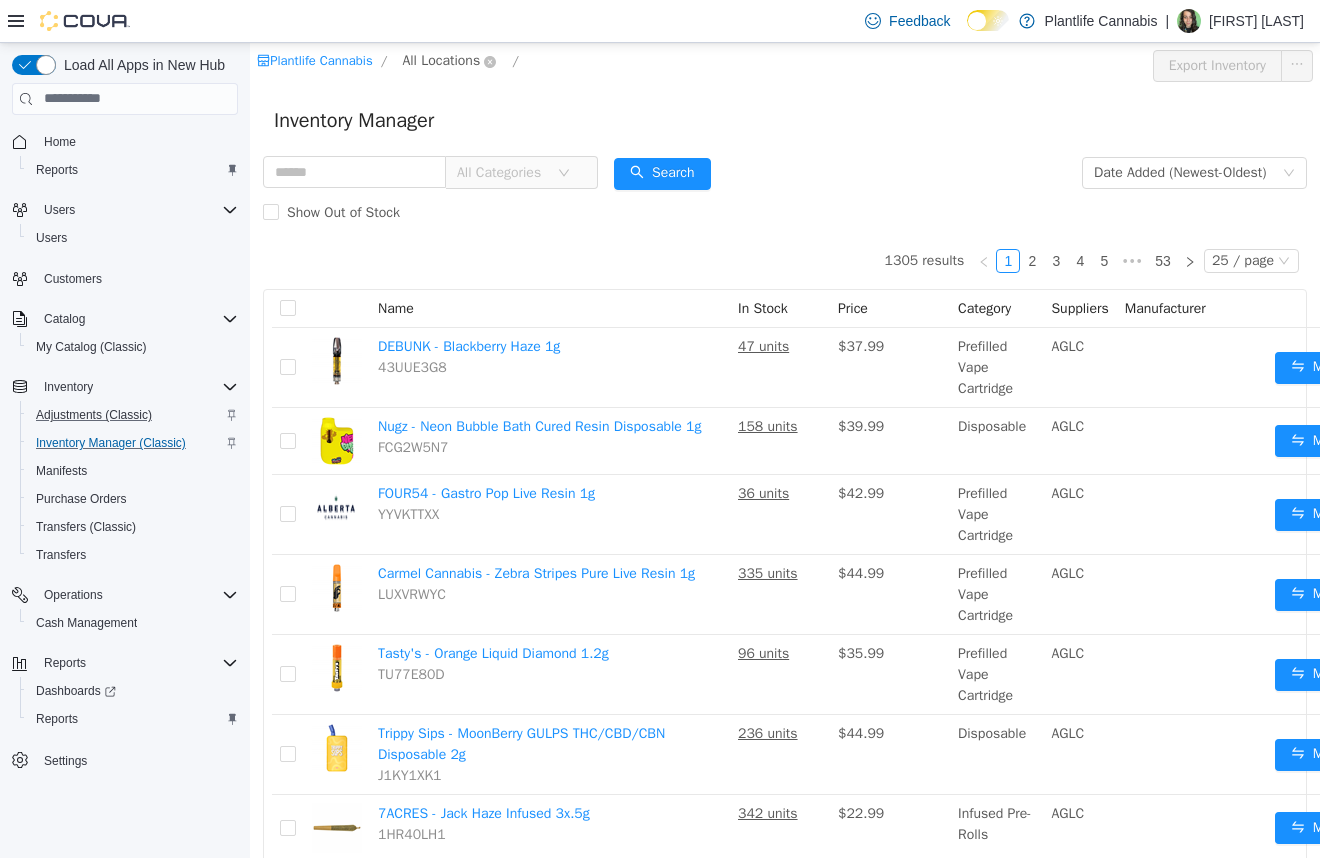 click on "All Locations" at bounding box center [441, 60] 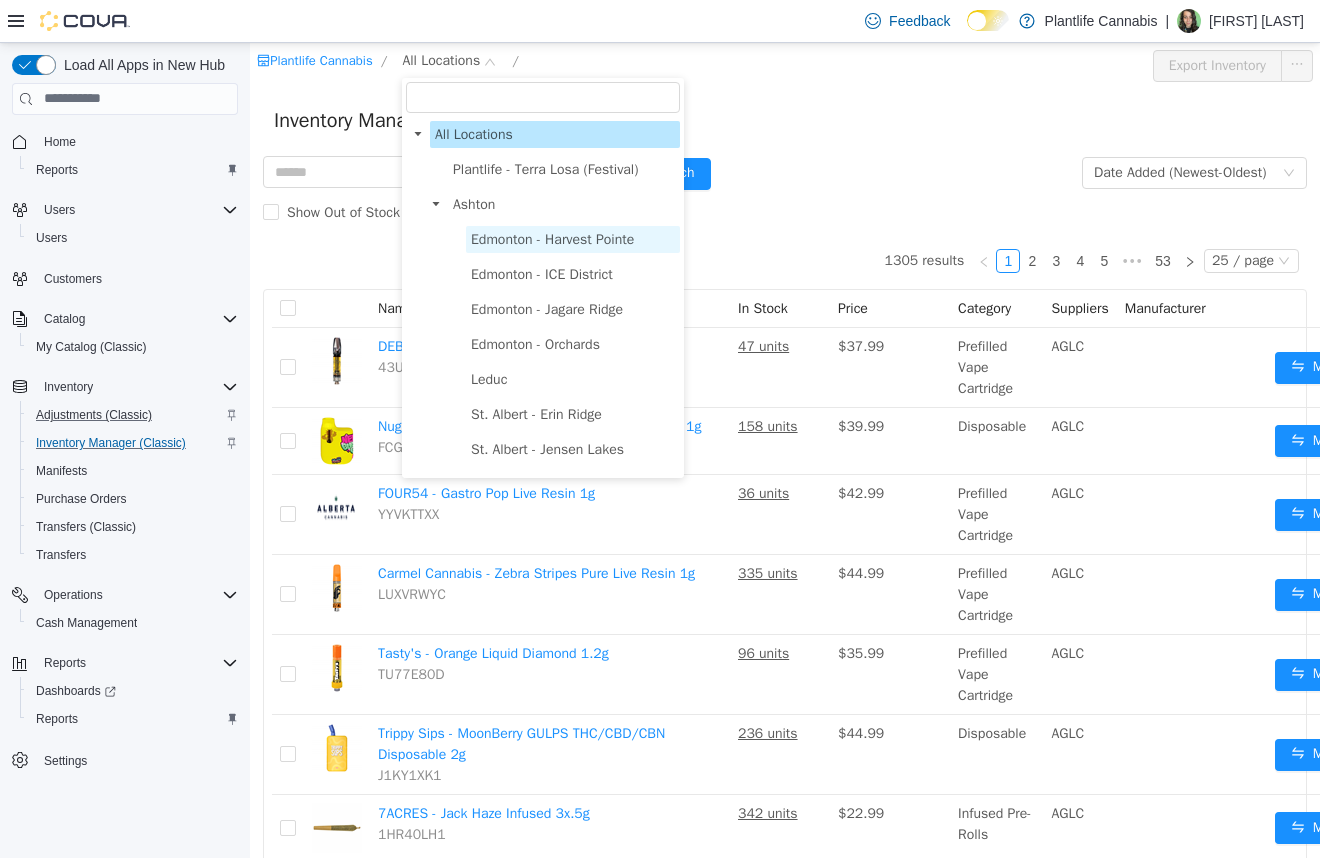 click on "Edmonton - Harvest Pointe" at bounding box center [552, 238] 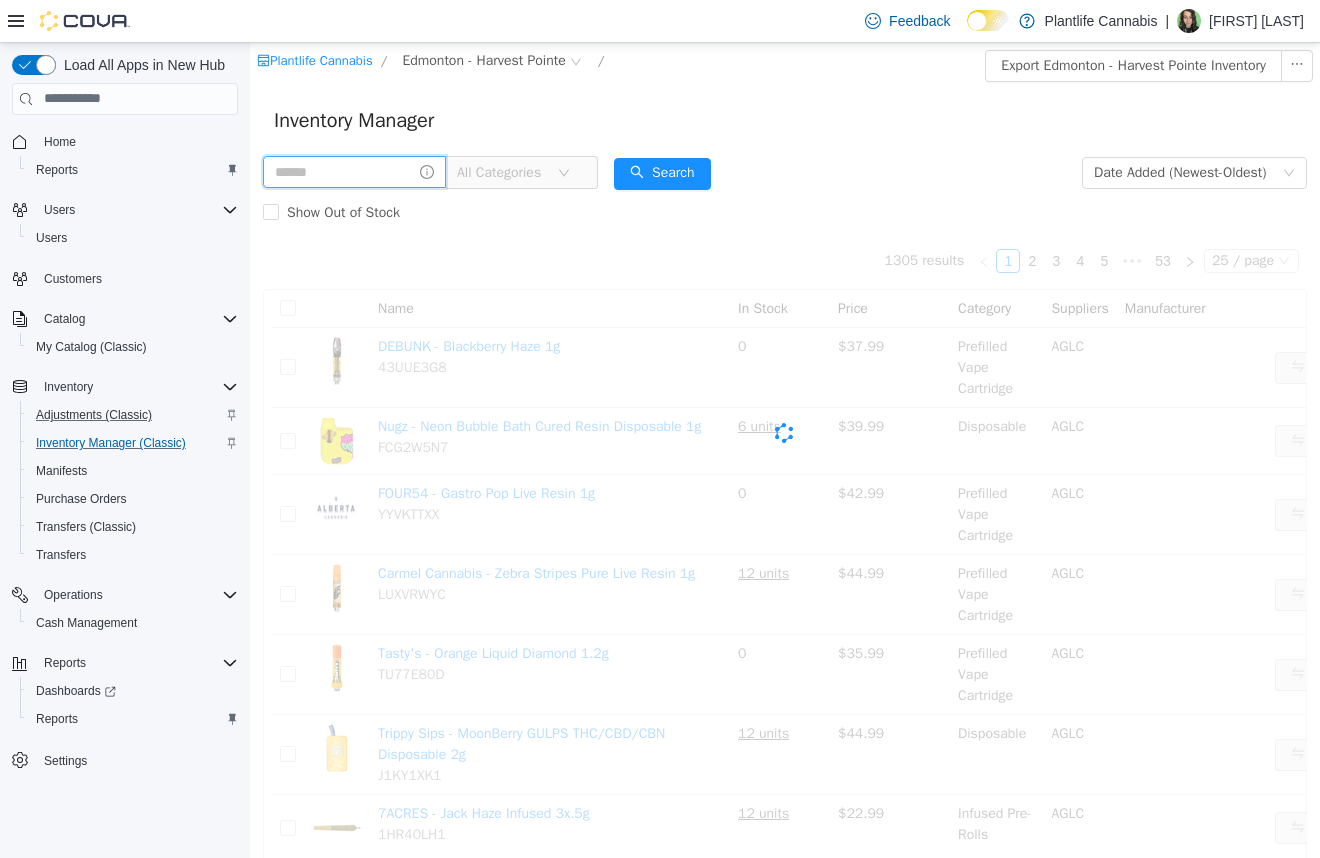 click at bounding box center [354, 171] 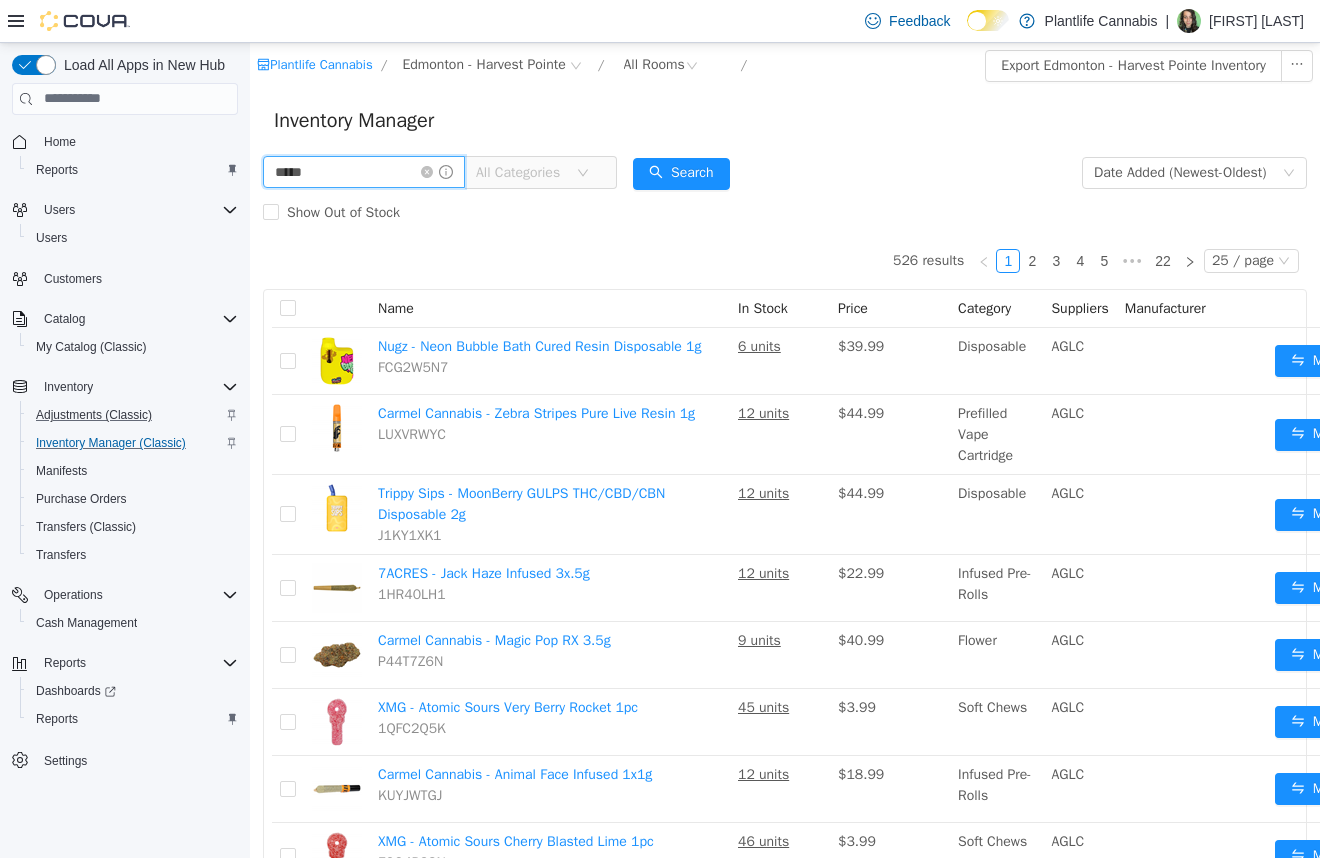 type on "*****" 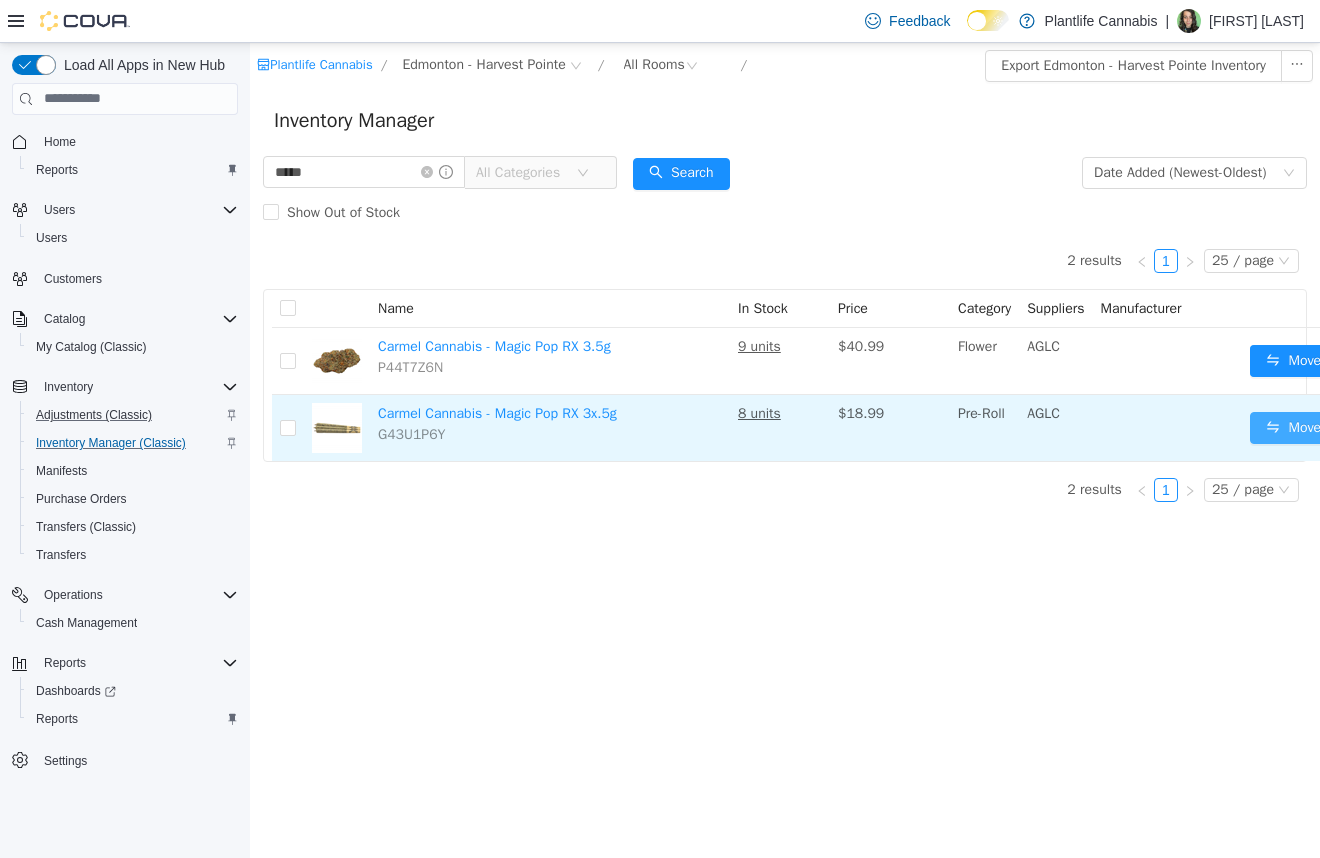 click on "Move" at bounding box center (1293, 427) 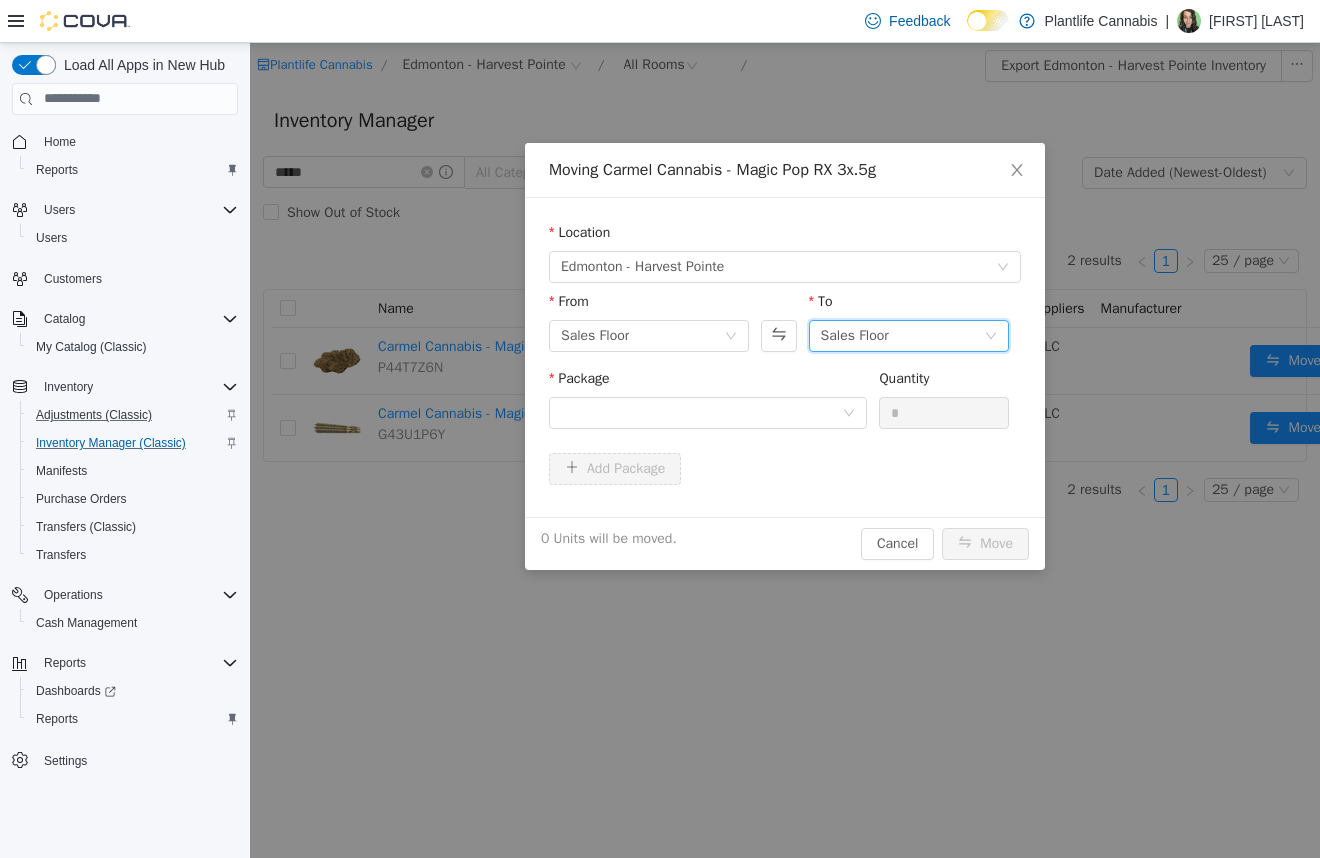click on "Sales Floor" at bounding box center (902, 335) 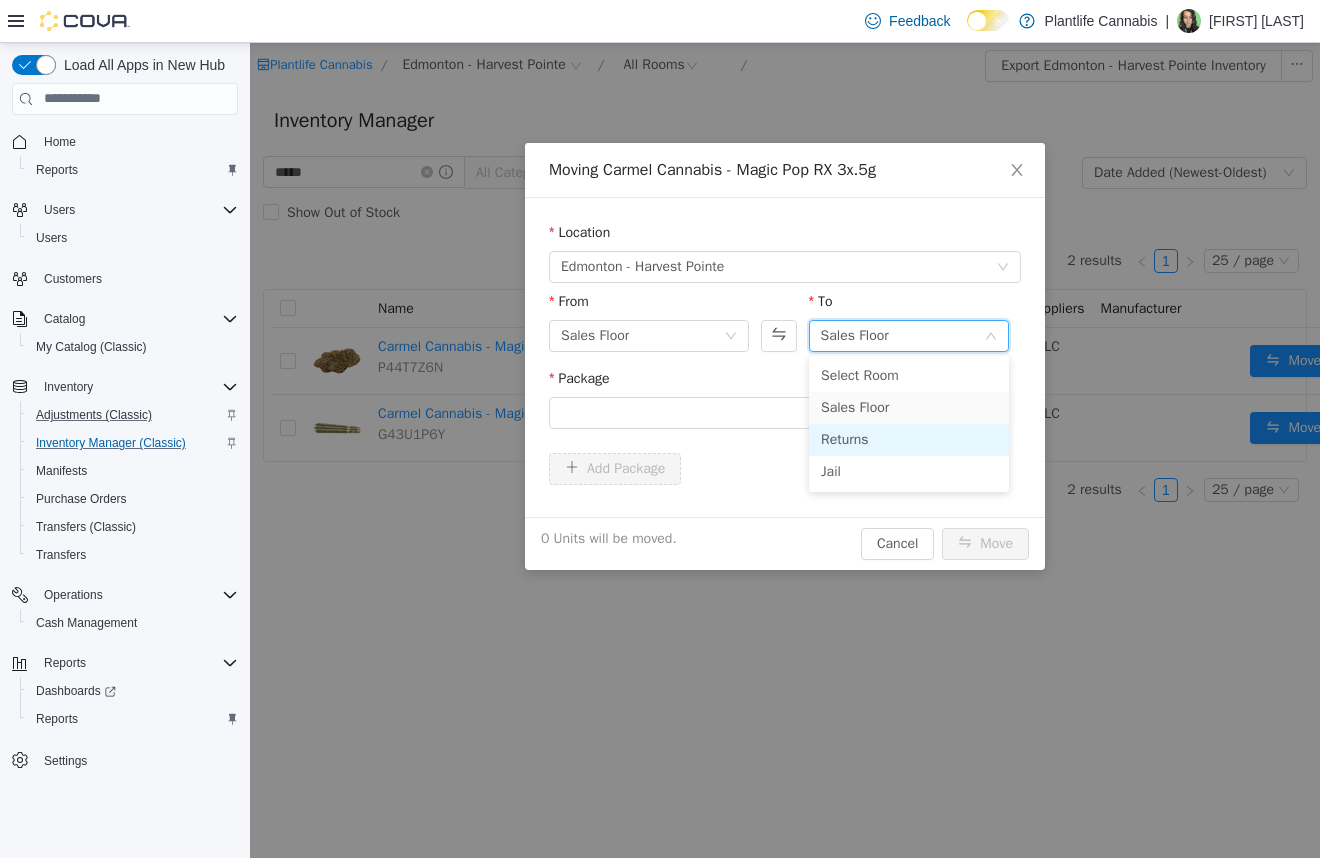 click on "Returns" at bounding box center (909, 439) 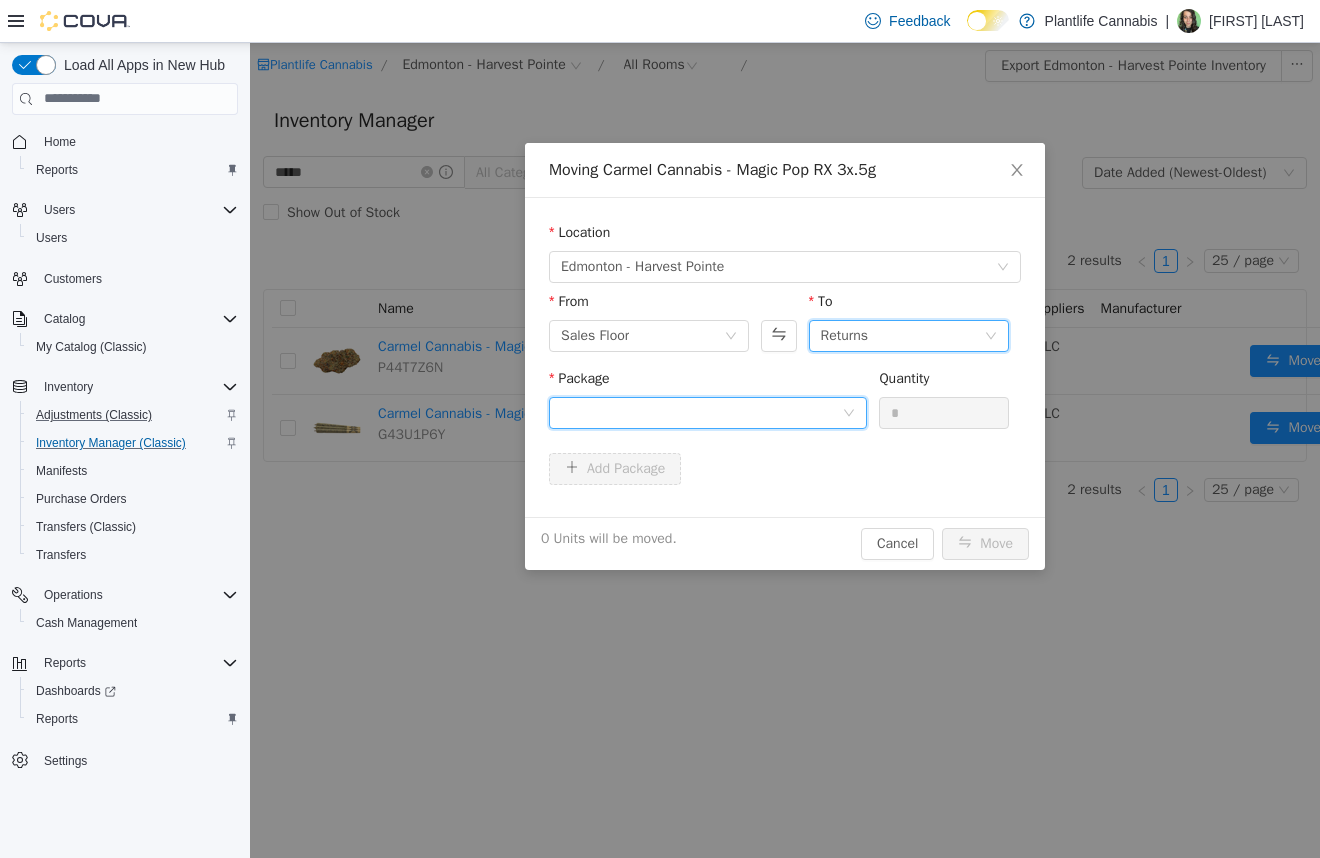 click at bounding box center (701, 412) 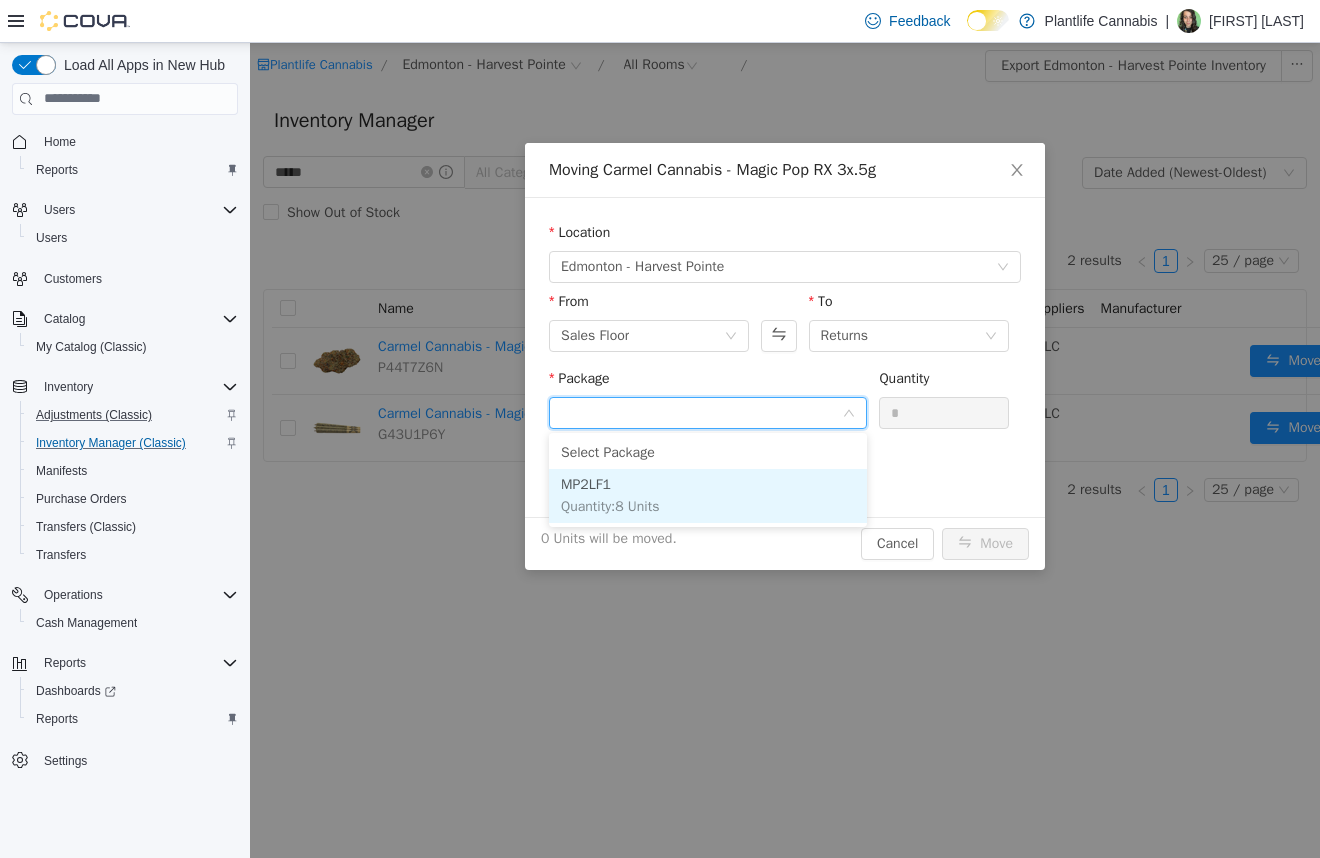 click on "MP2LF1 Quantity :  8 Units" at bounding box center [708, 495] 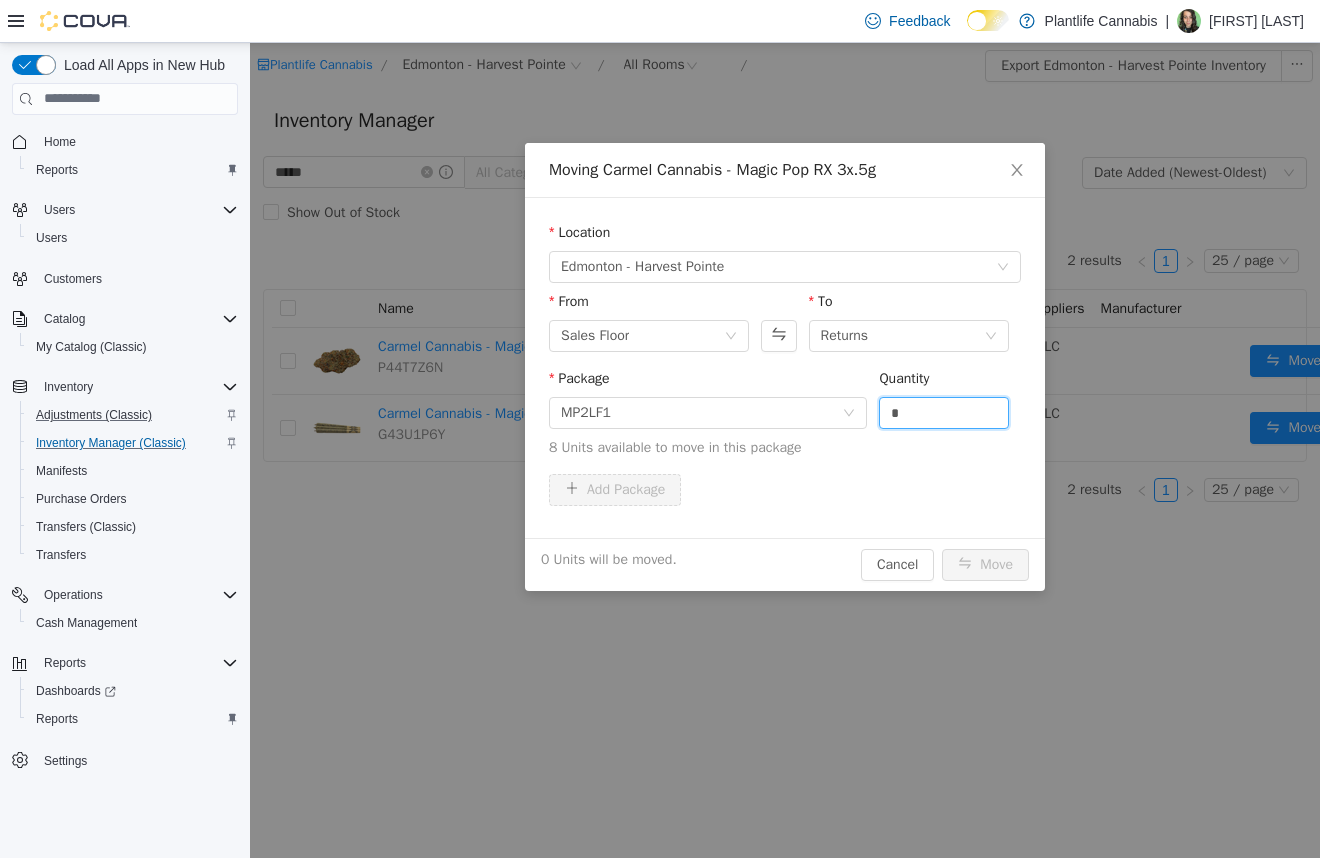 drag, startPoint x: 904, startPoint y: 419, endPoint x: 877, endPoint y: 414, distance: 27.45906 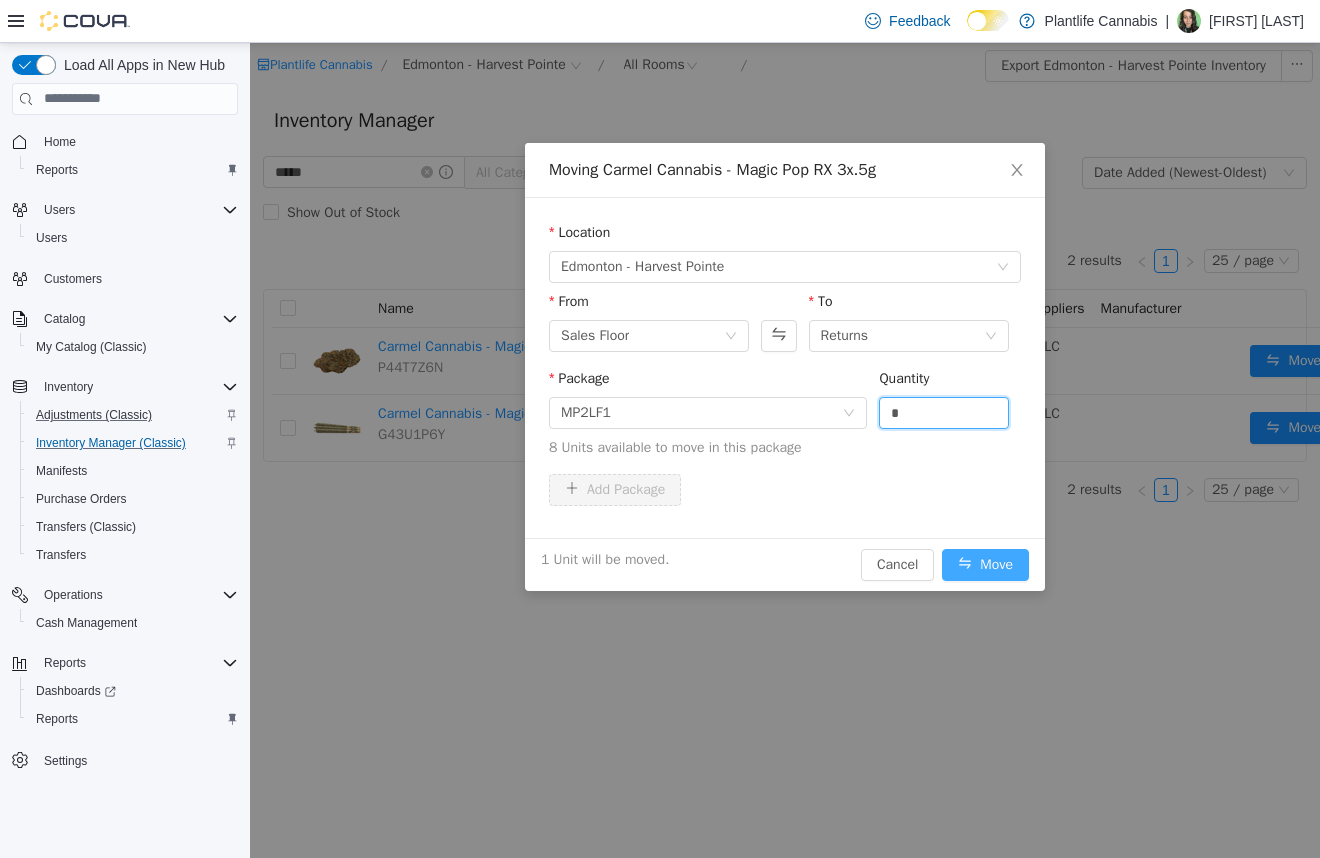 type on "*" 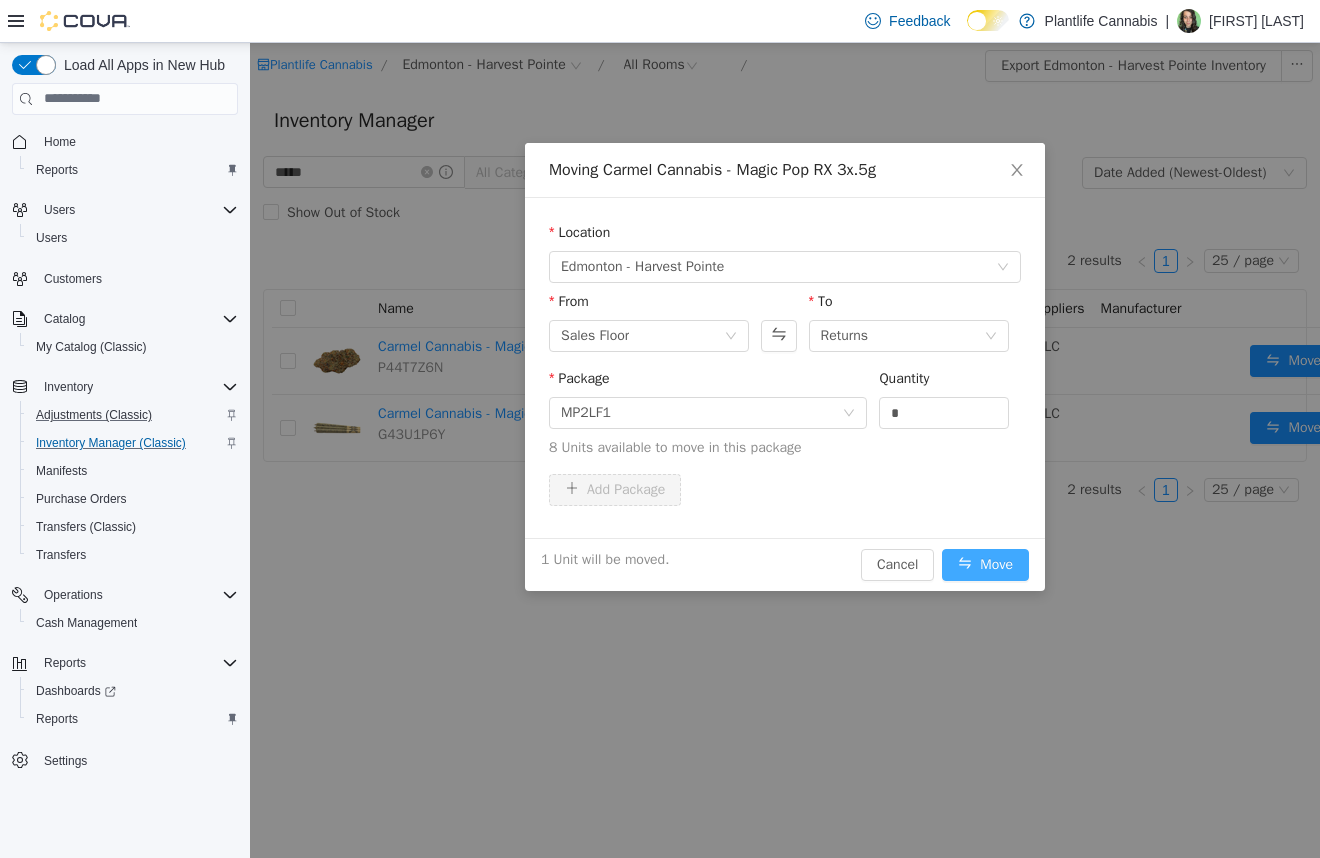 click on "Move" at bounding box center (985, 564) 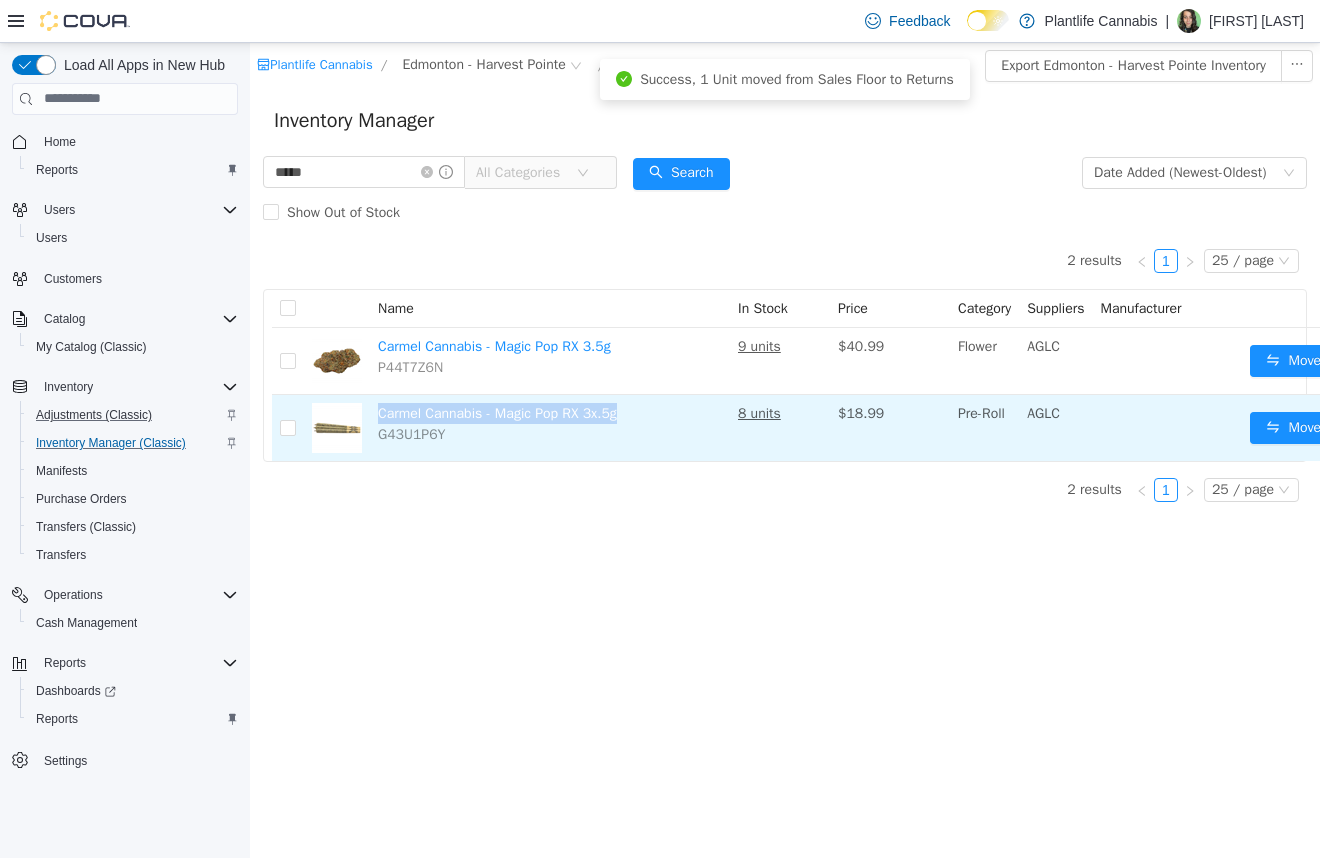 drag, startPoint x: 656, startPoint y: 408, endPoint x: 381, endPoint y: 420, distance: 275.2617 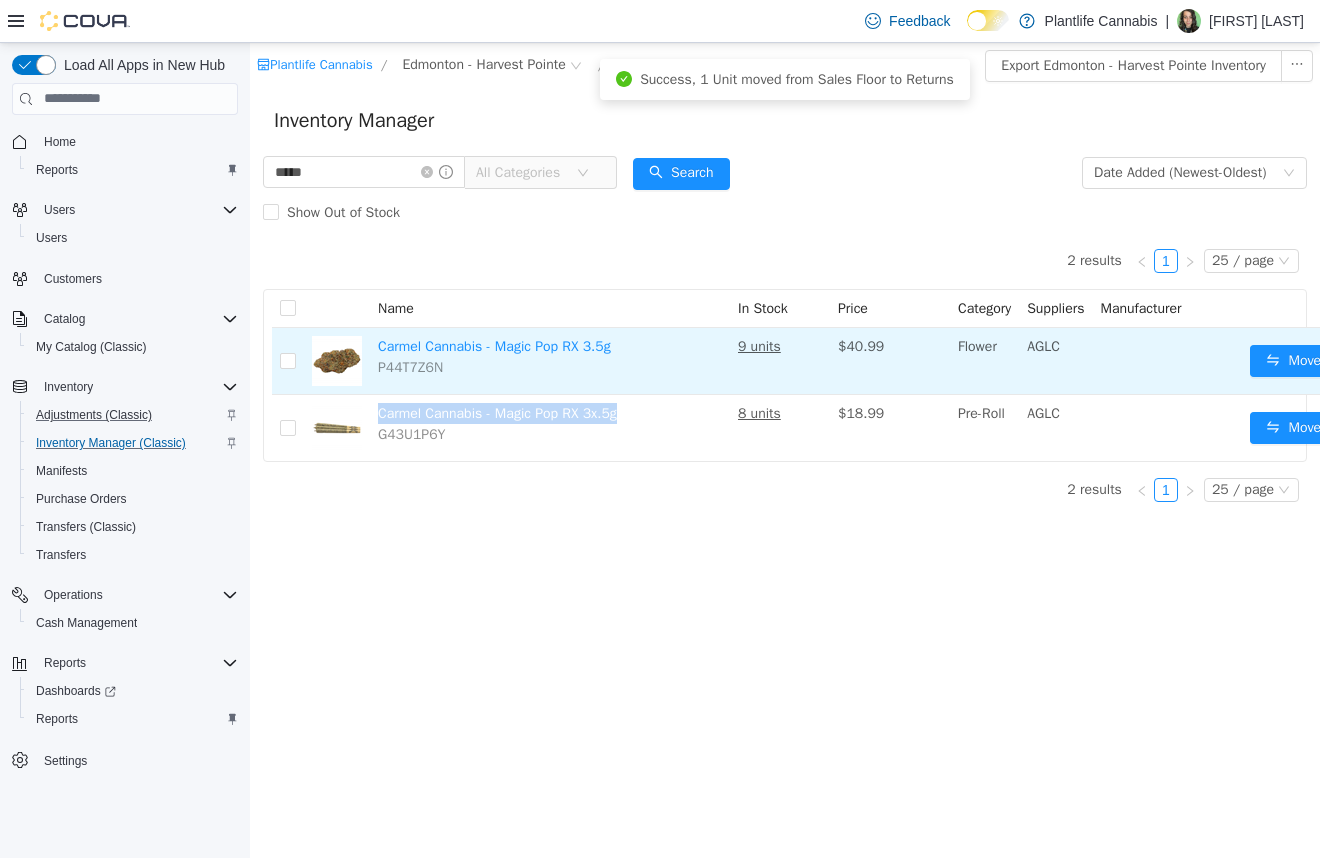 copy on "Carmel Cannabis - Magic Pop RX 3x.5g" 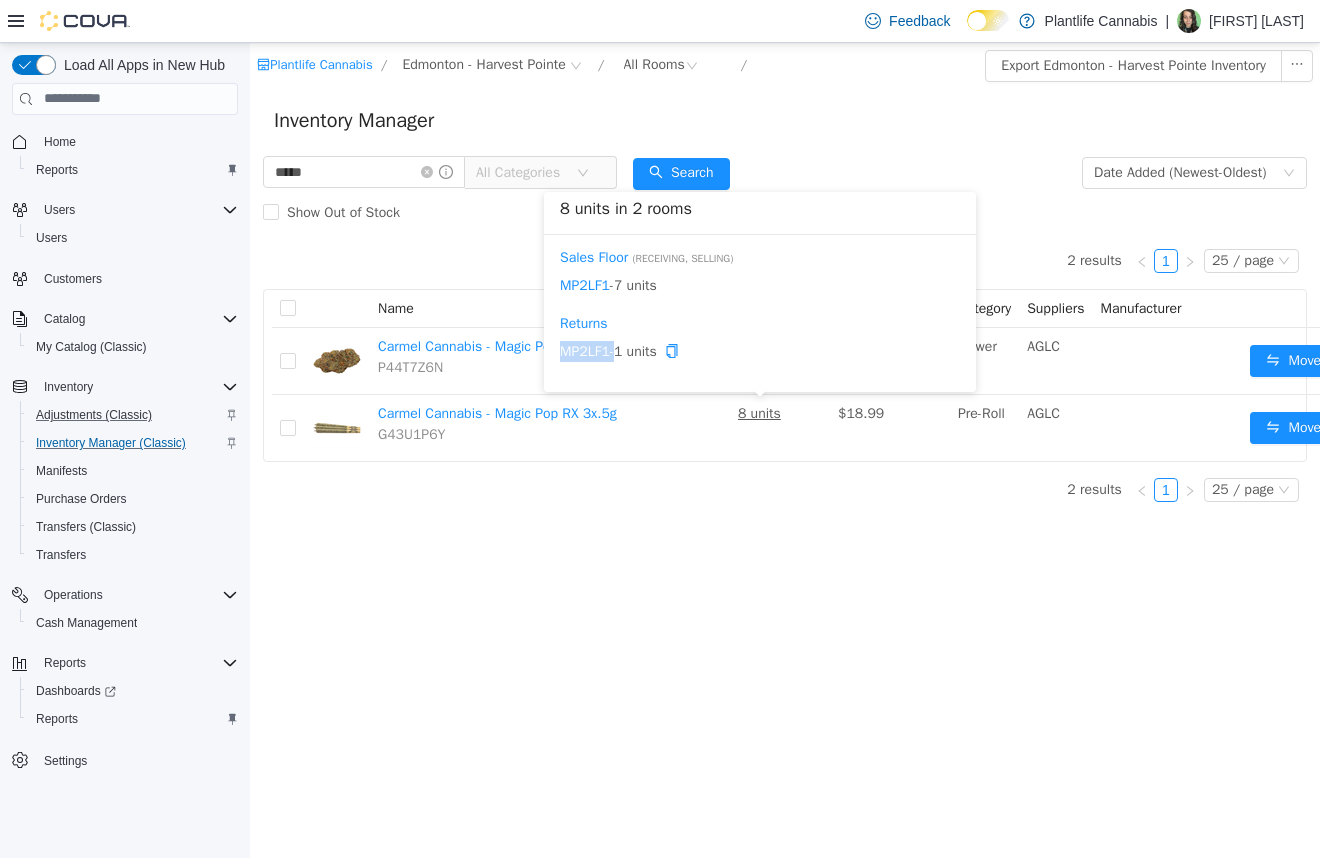drag, startPoint x: 617, startPoint y: 345, endPoint x: 560, endPoint y: 351, distance: 57.31492 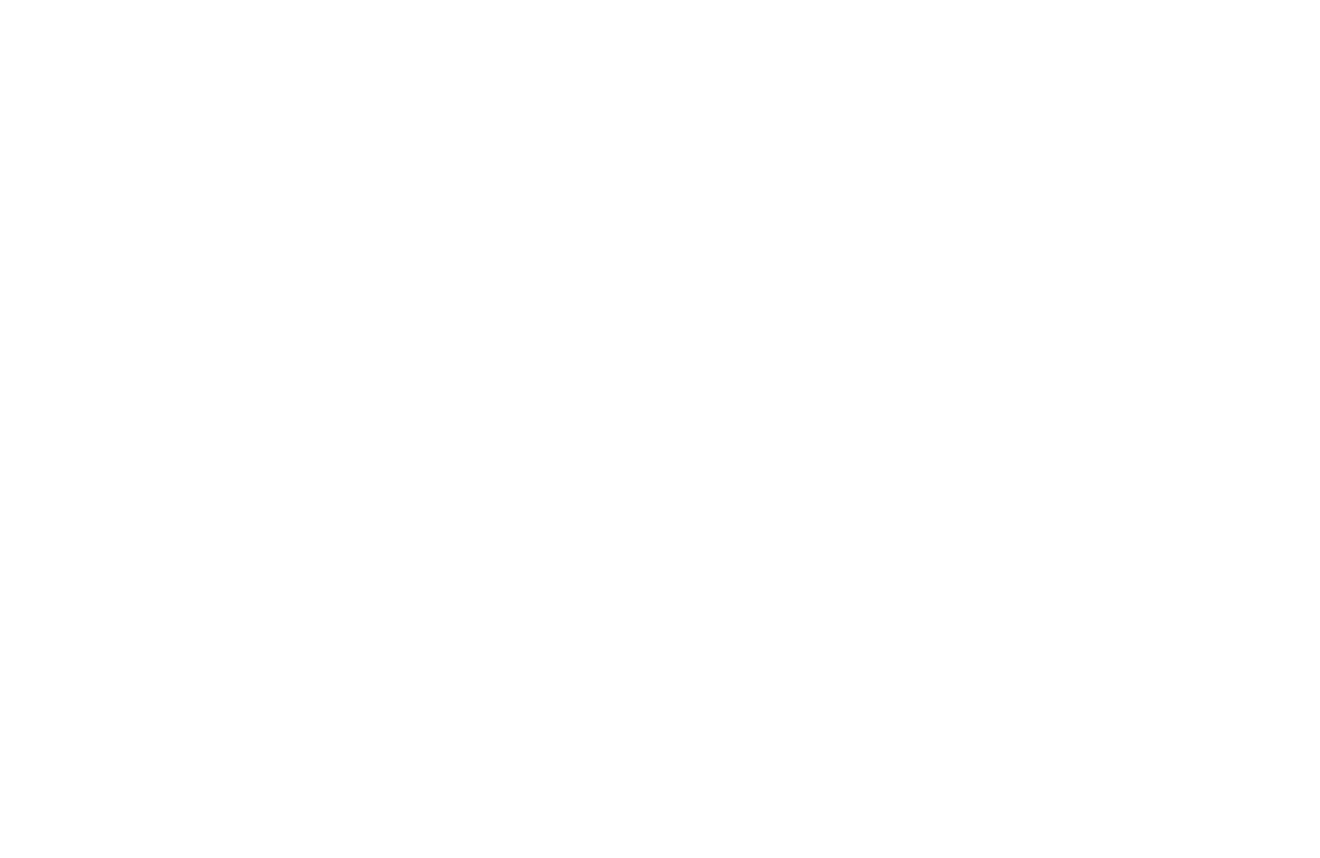 scroll, scrollTop: 0, scrollLeft: 0, axis: both 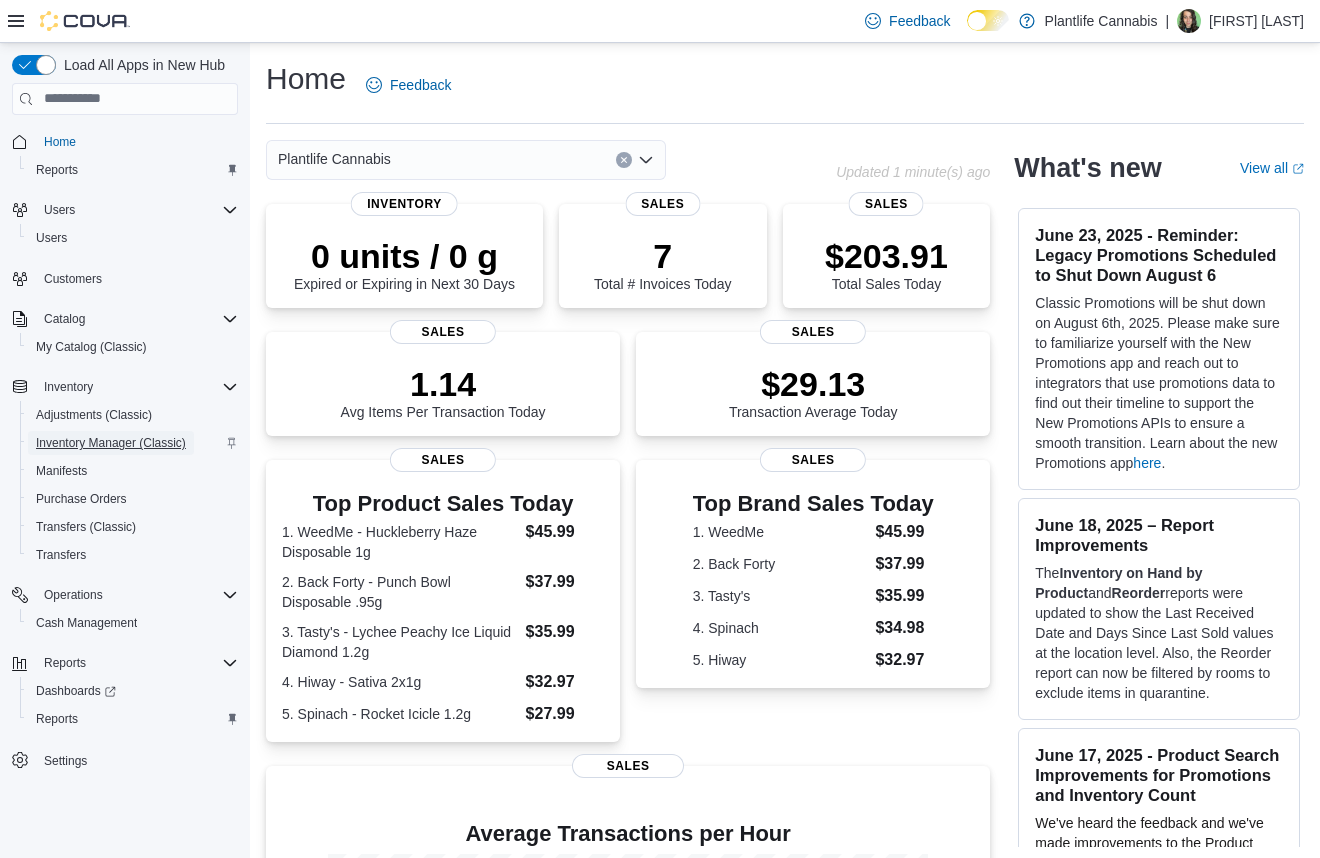 click on "Inventory Manager (Classic)" at bounding box center (111, 443) 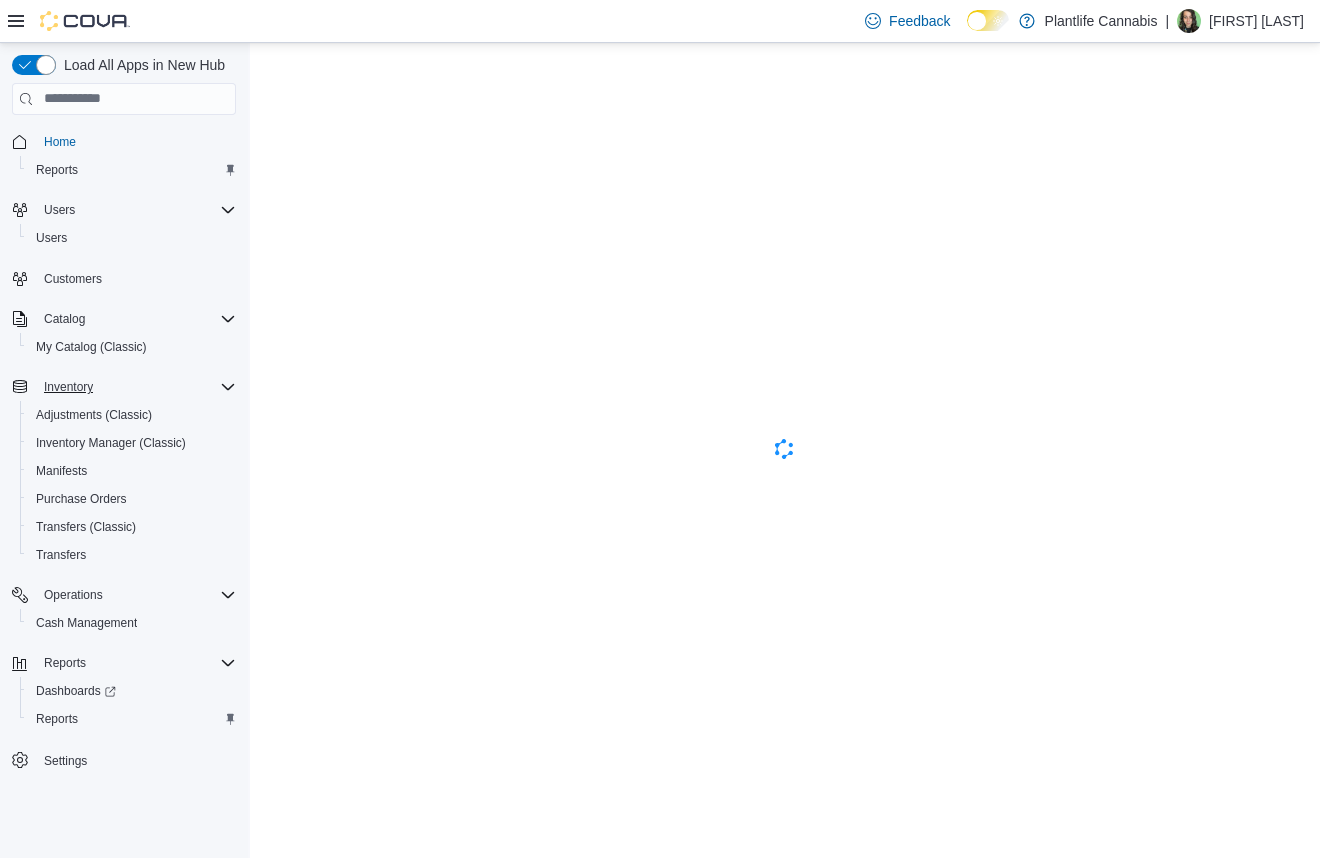 scroll, scrollTop: 0, scrollLeft: 0, axis: both 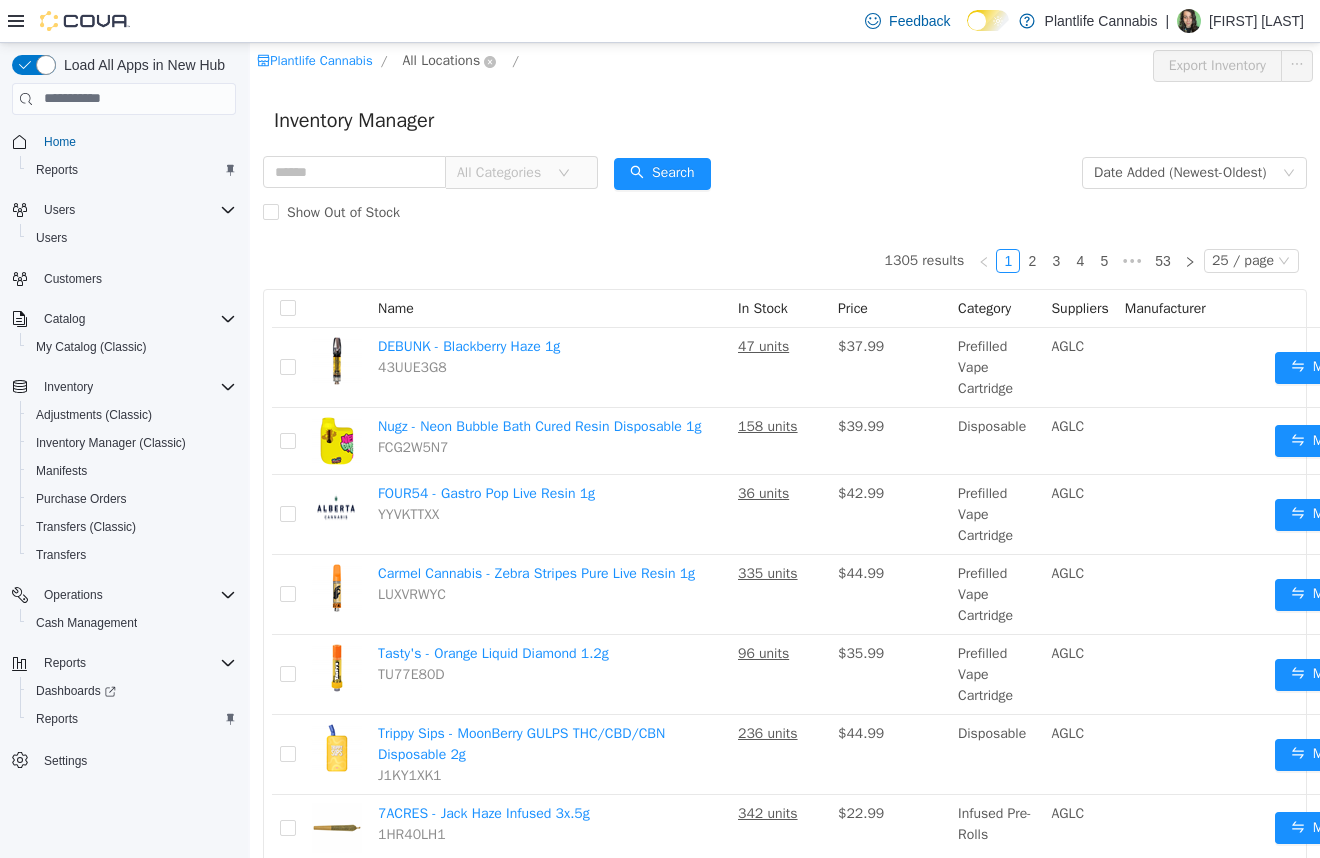 click on "All Locations" at bounding box center [441, 60] 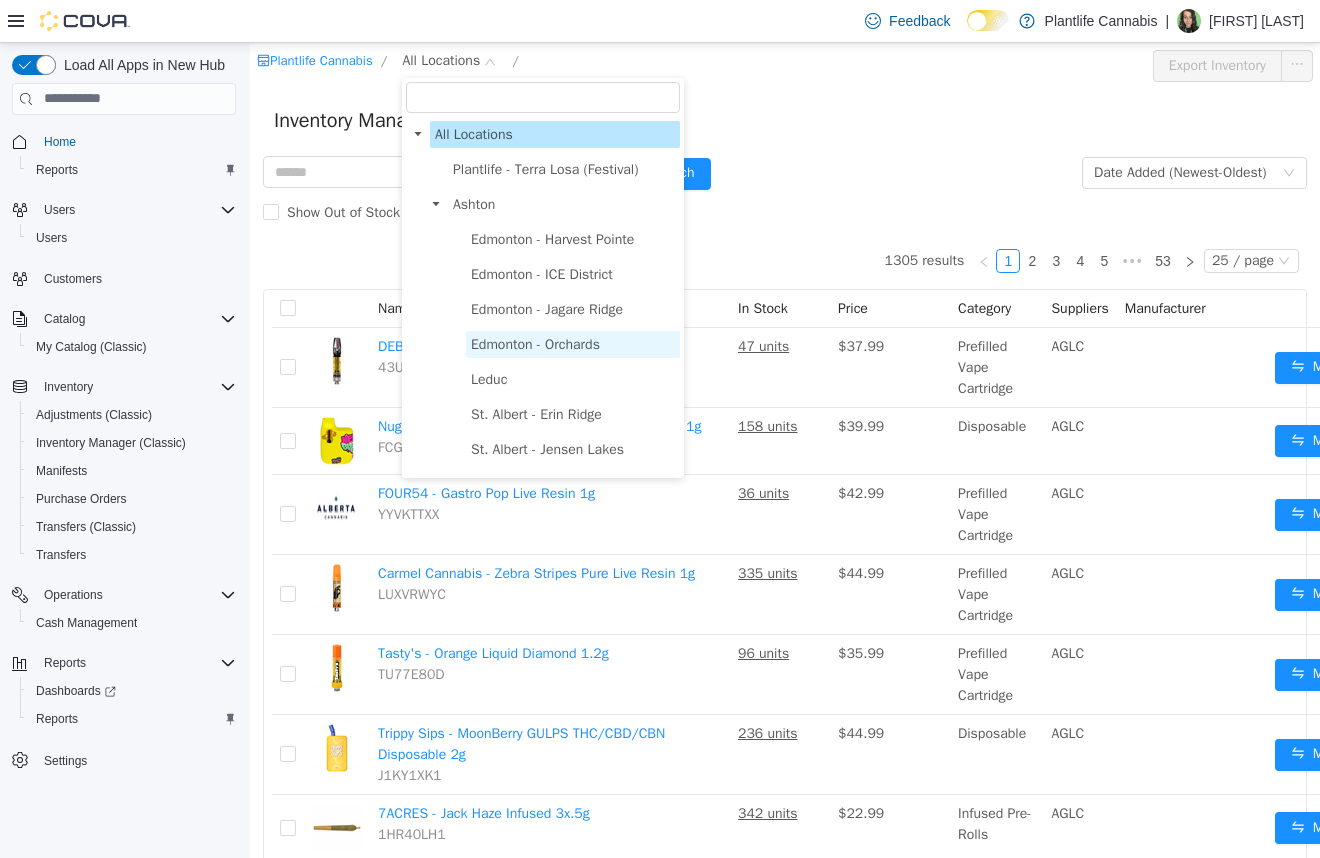 click on "Edmonton - Orchards" at bounding box center [535, 343] 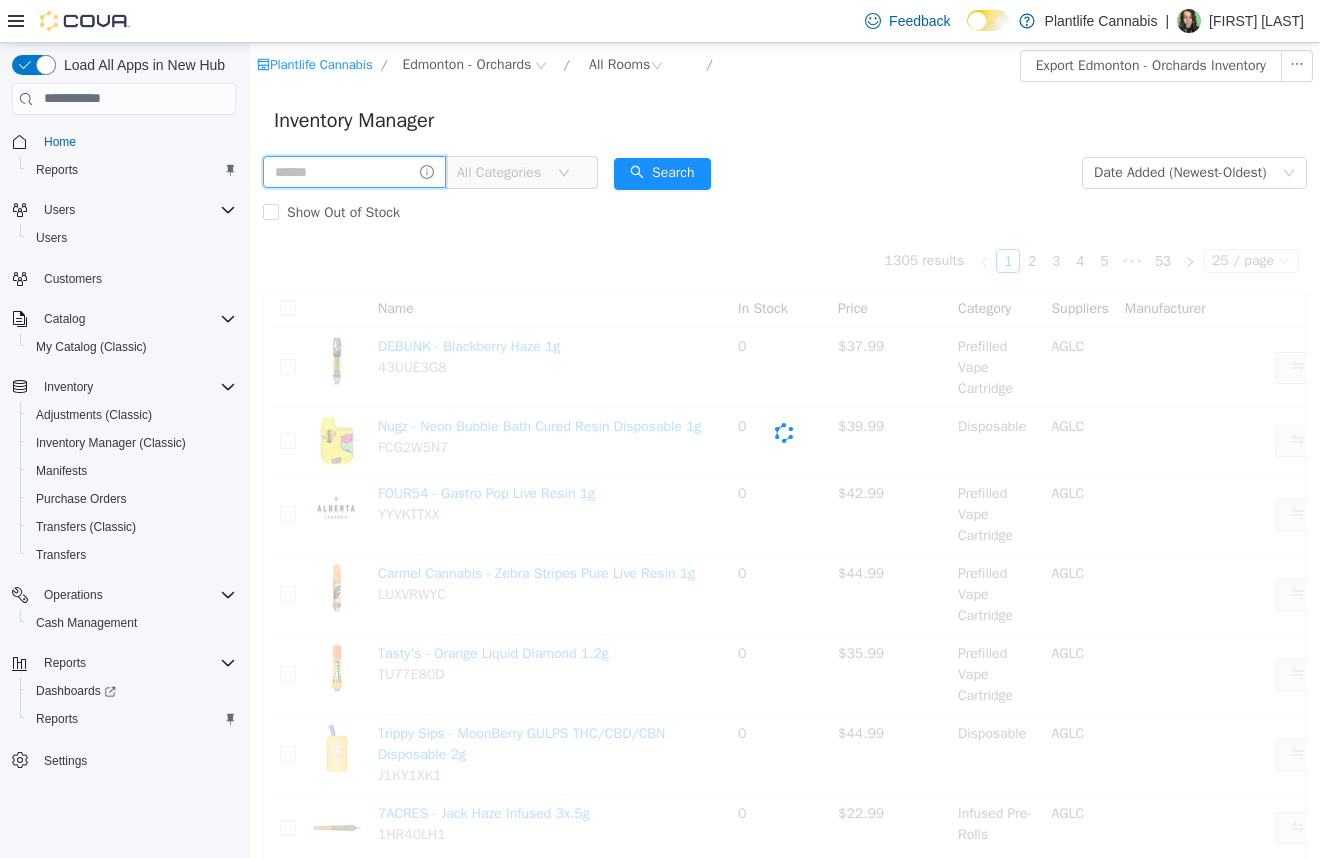 click at bounding box center [354, 171] 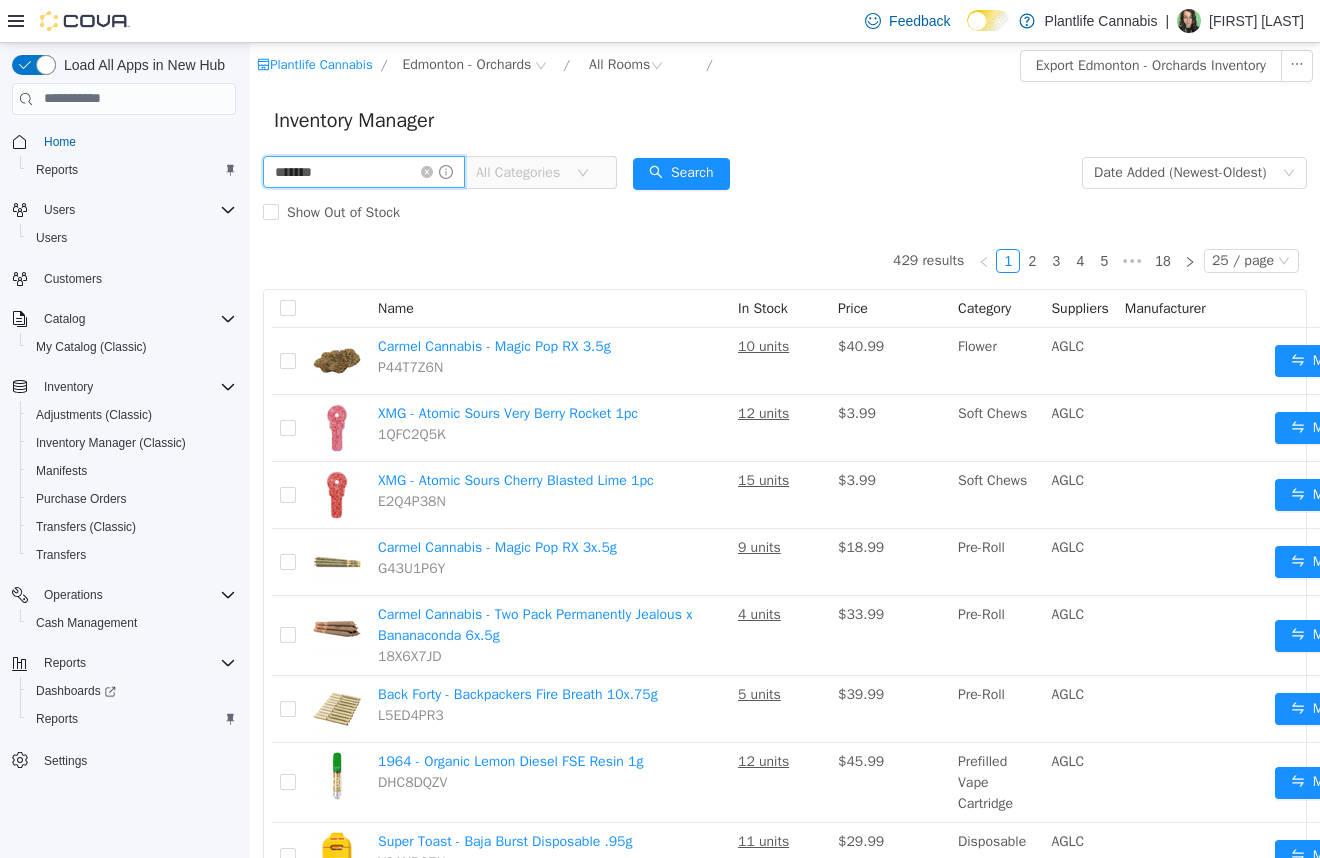 type on "*******" 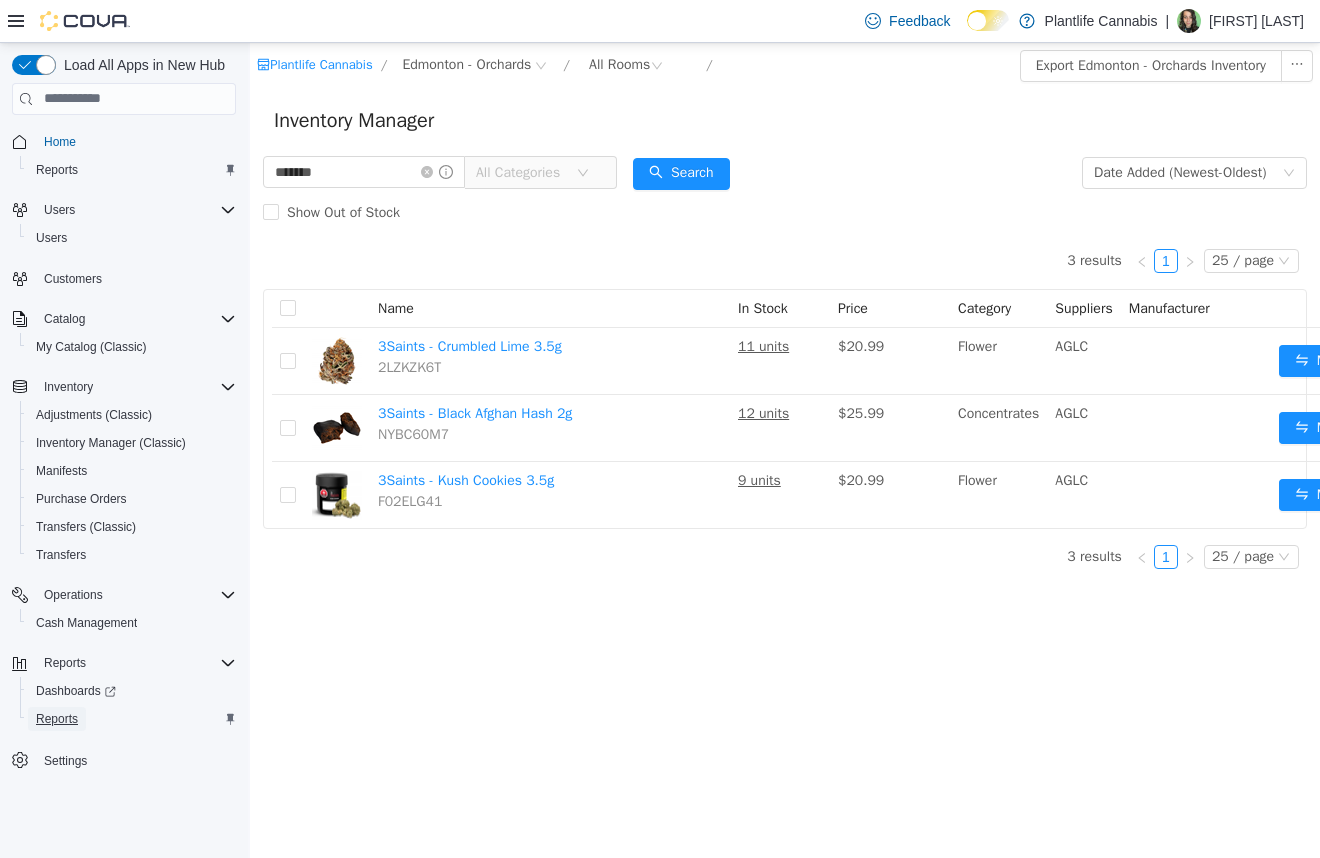 click on "Reports" at bounding box center [57, 719] 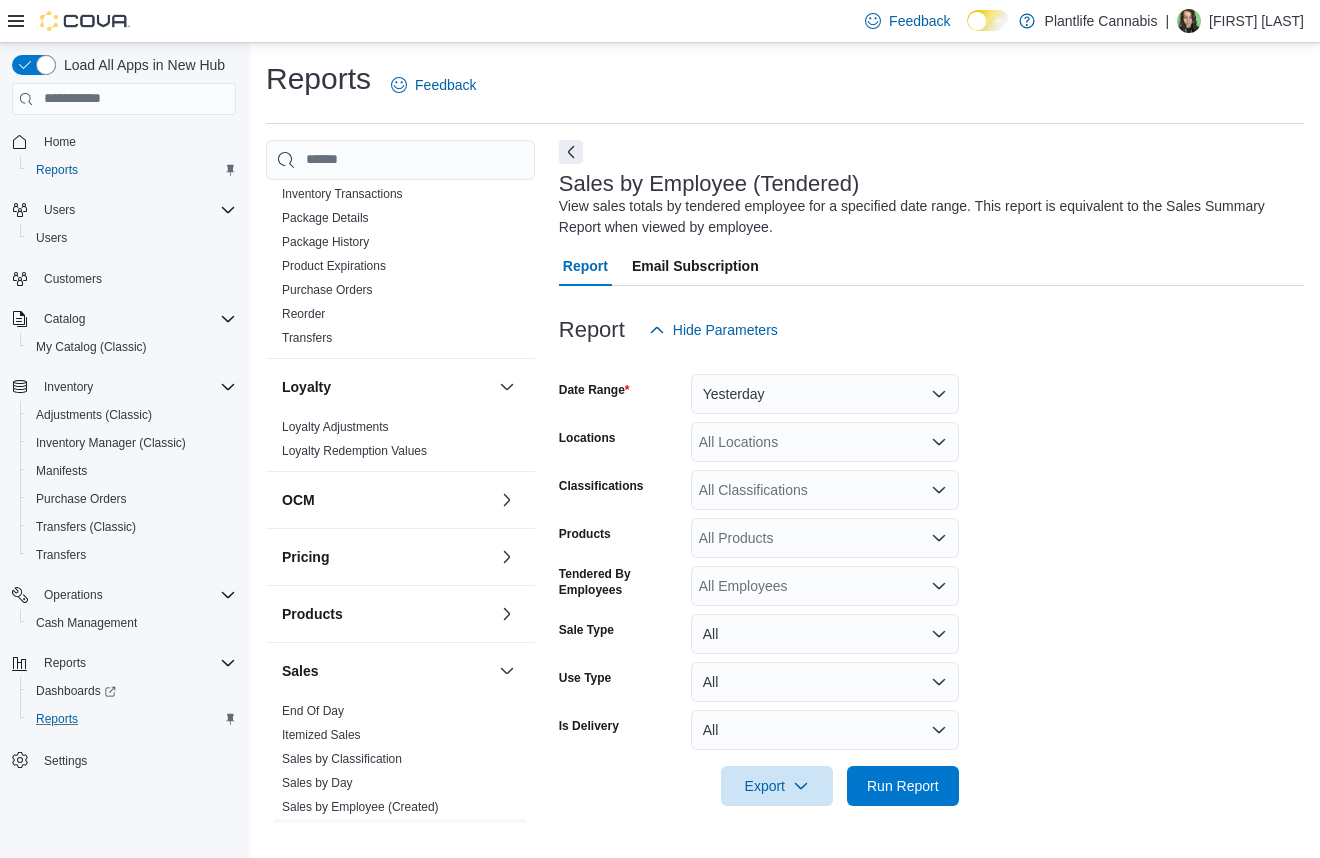 scroll, scrollTop: 938, scrollLeft: 0, axis: vertical 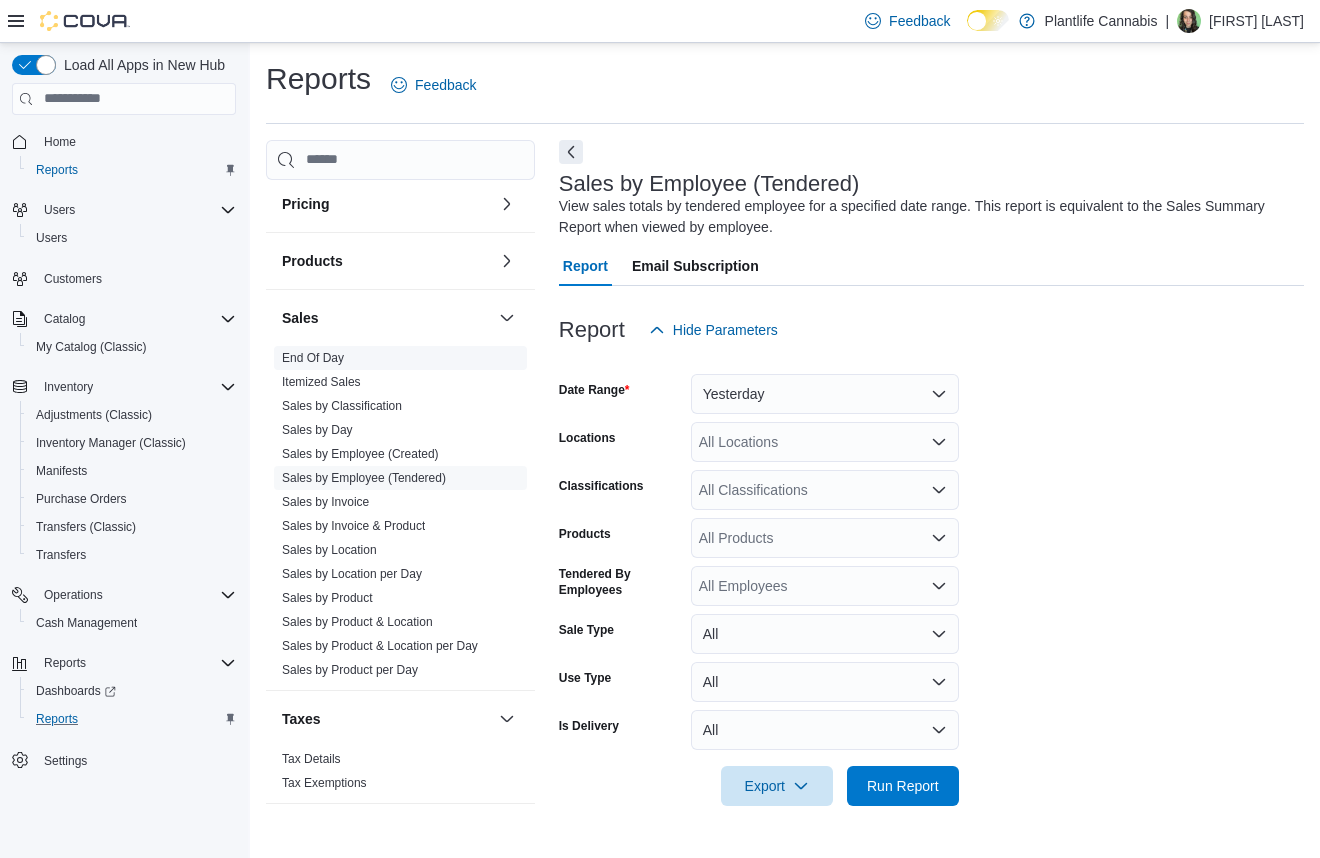 click on "End Of Day" at bounding box center [313, 358] 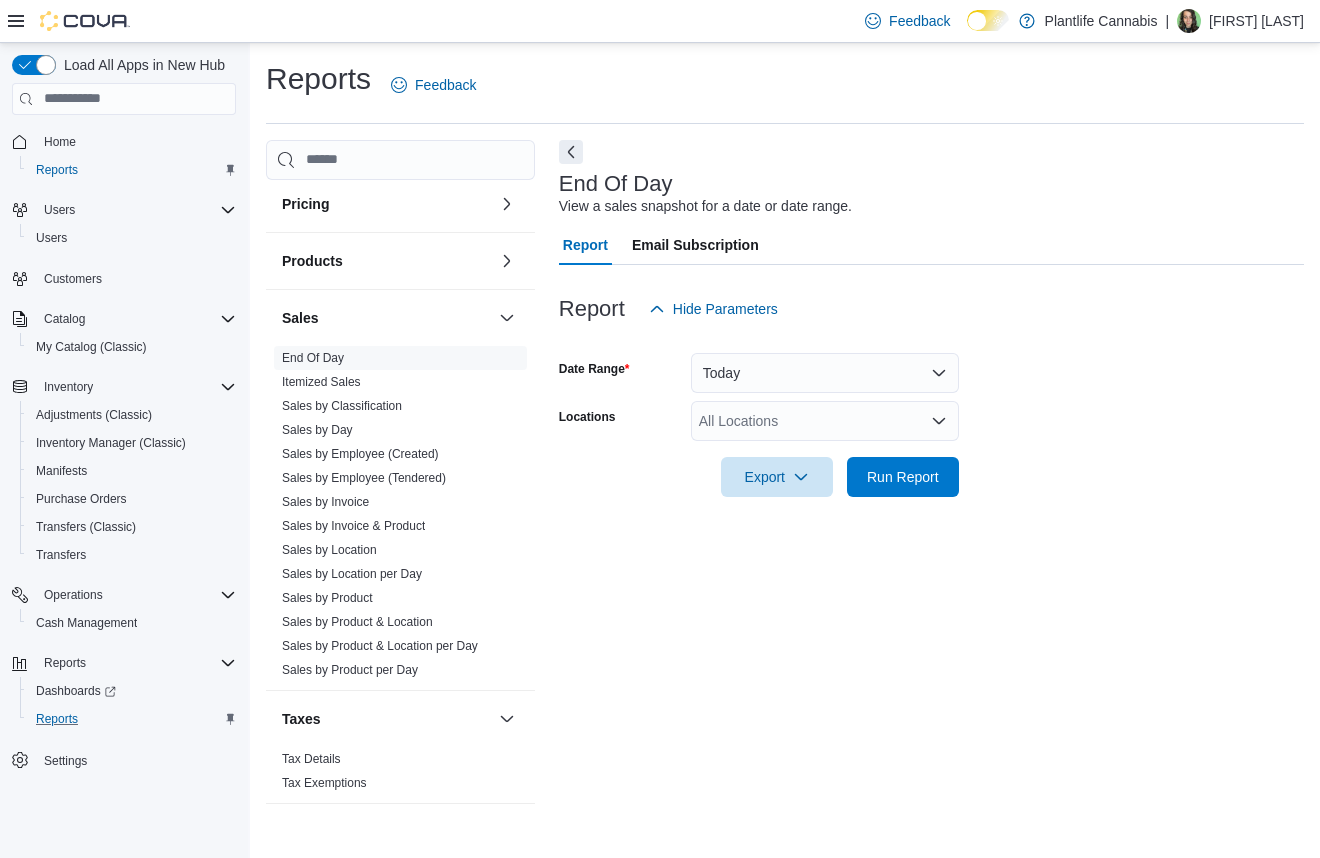 click at bounding box center [931, 341] 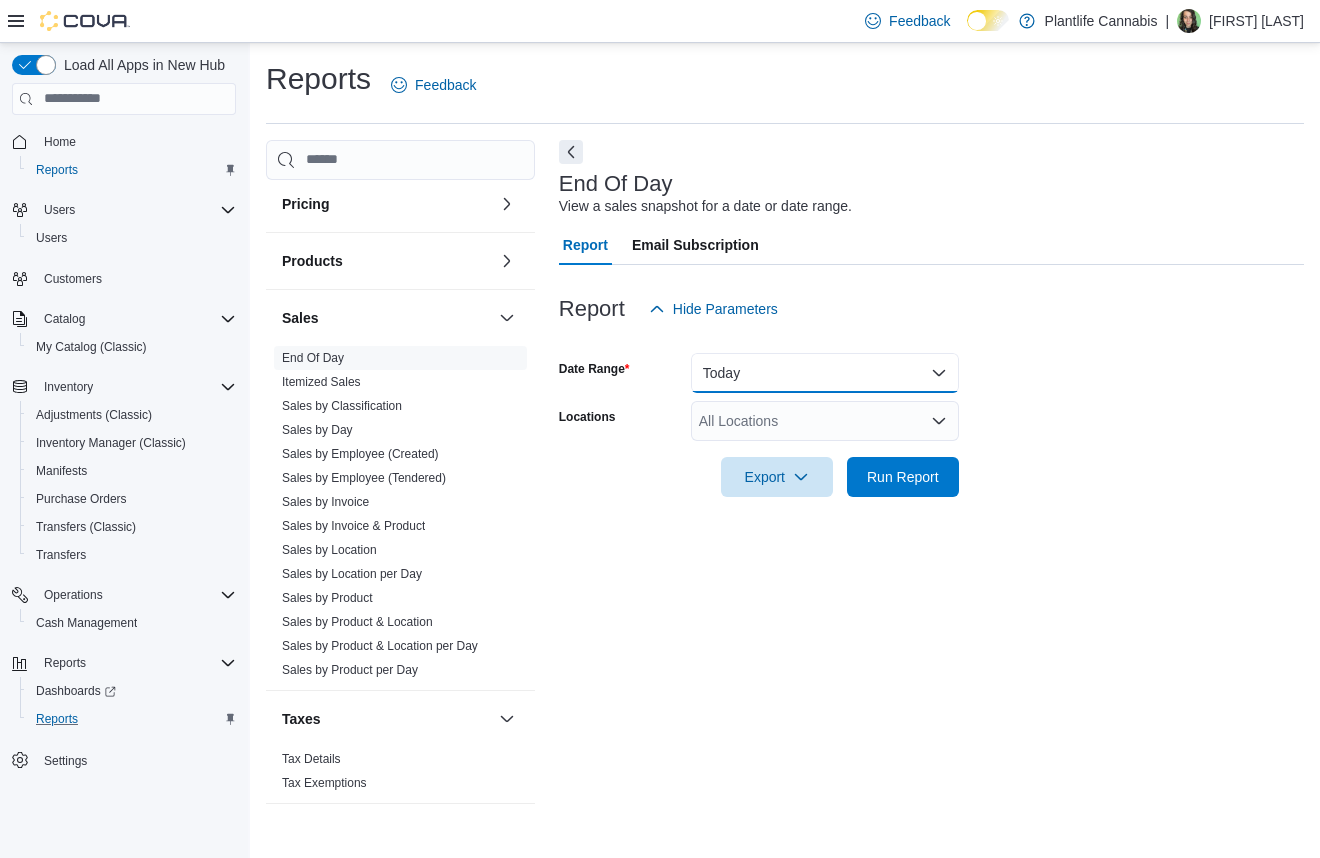 drag, startPoint x: 739, startPoint y: 372, endPoint x: 735, endPoint y: 384, distance: 12.649111 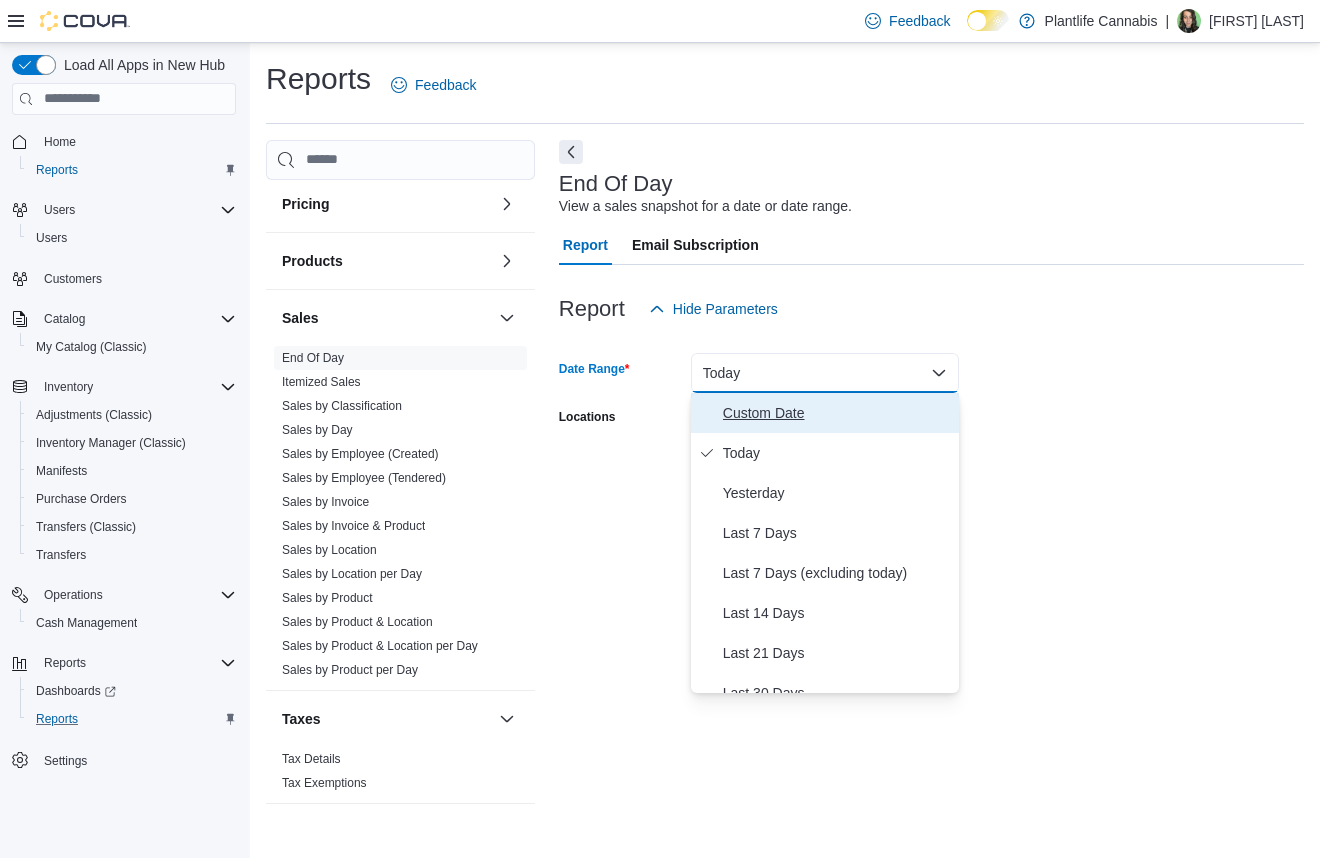 click on "Custom Date" at bounding box center [825, 413] 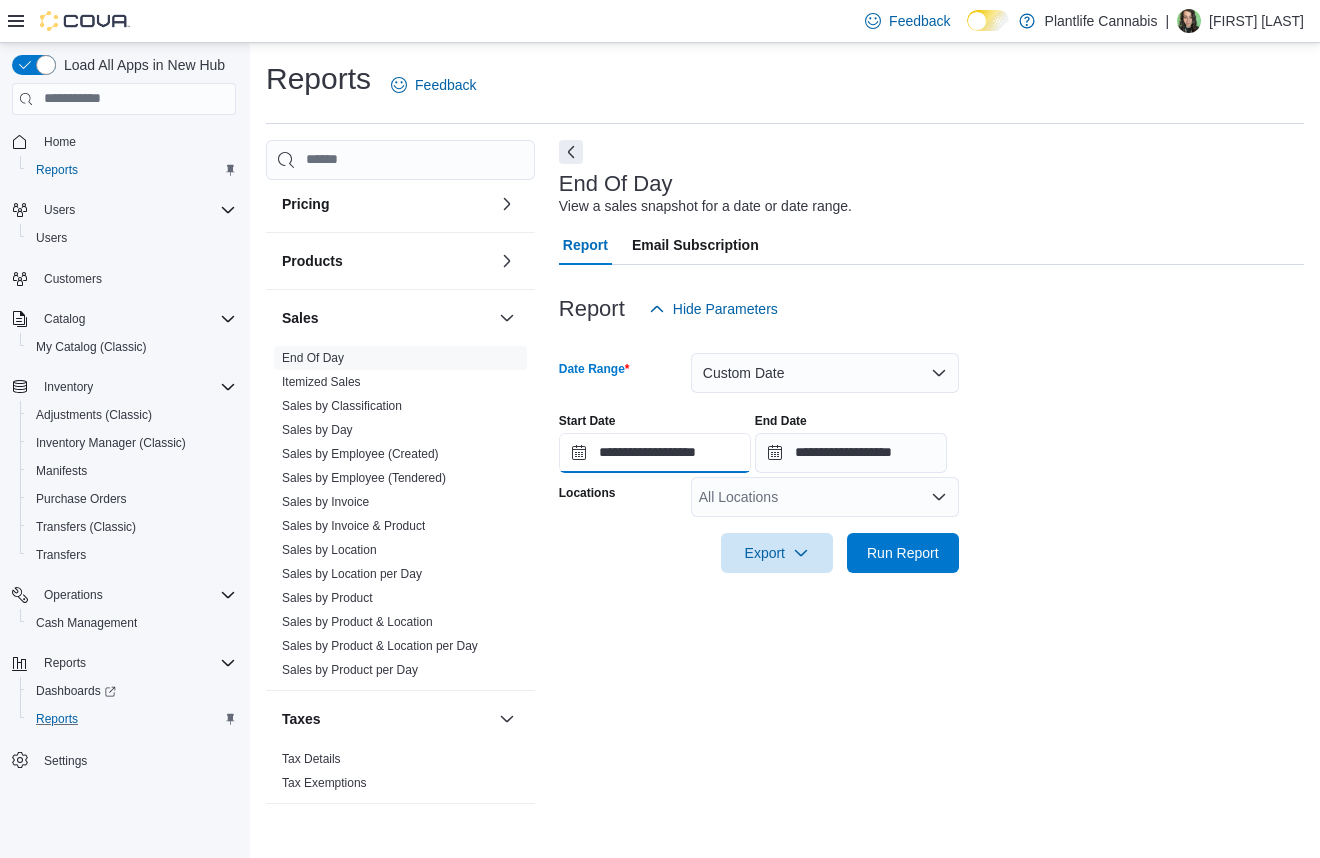click on "**********" at bounding box center [655, 453] 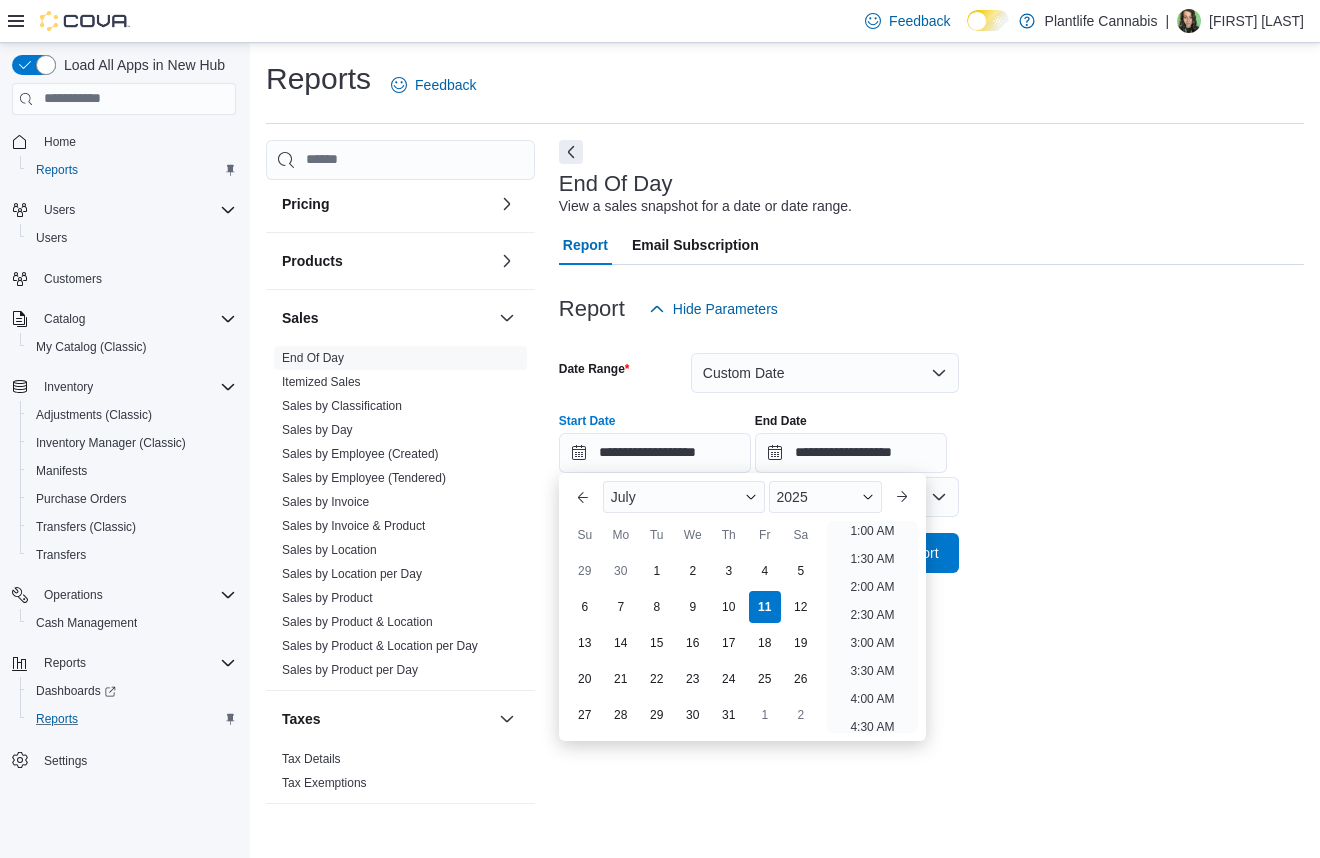 drag, startPoint x: 658, startPoint y: 619, endPoint x: 840, endPoint y: 516, distance: 209.12436 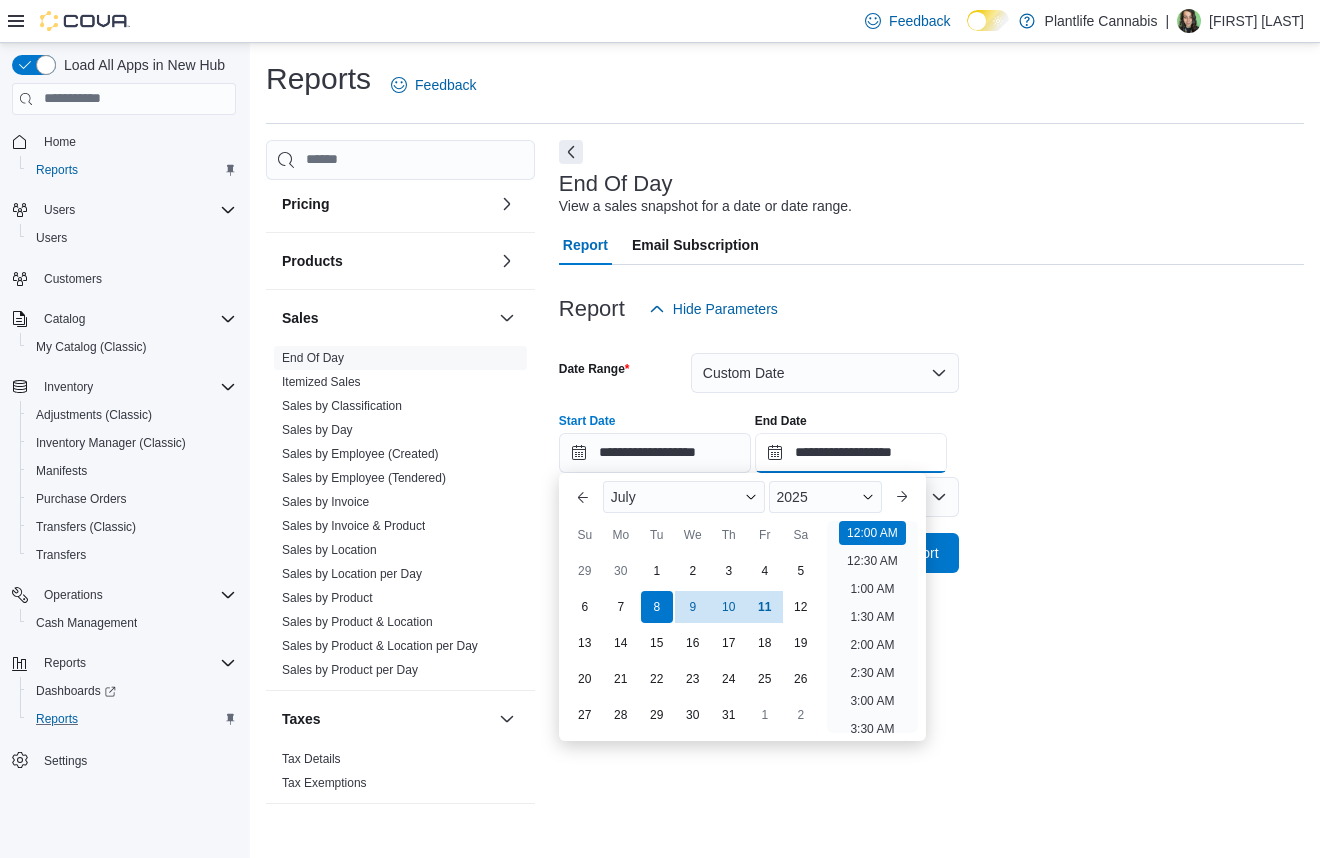 click on "**********" at bounding box center [851, 453] 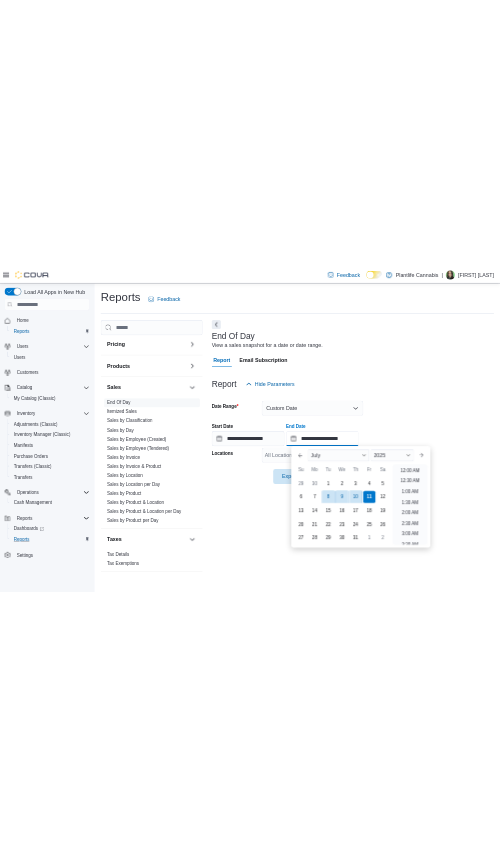 scroll, scrollTop: 1136, scrollLeft: 0, axis: vertical 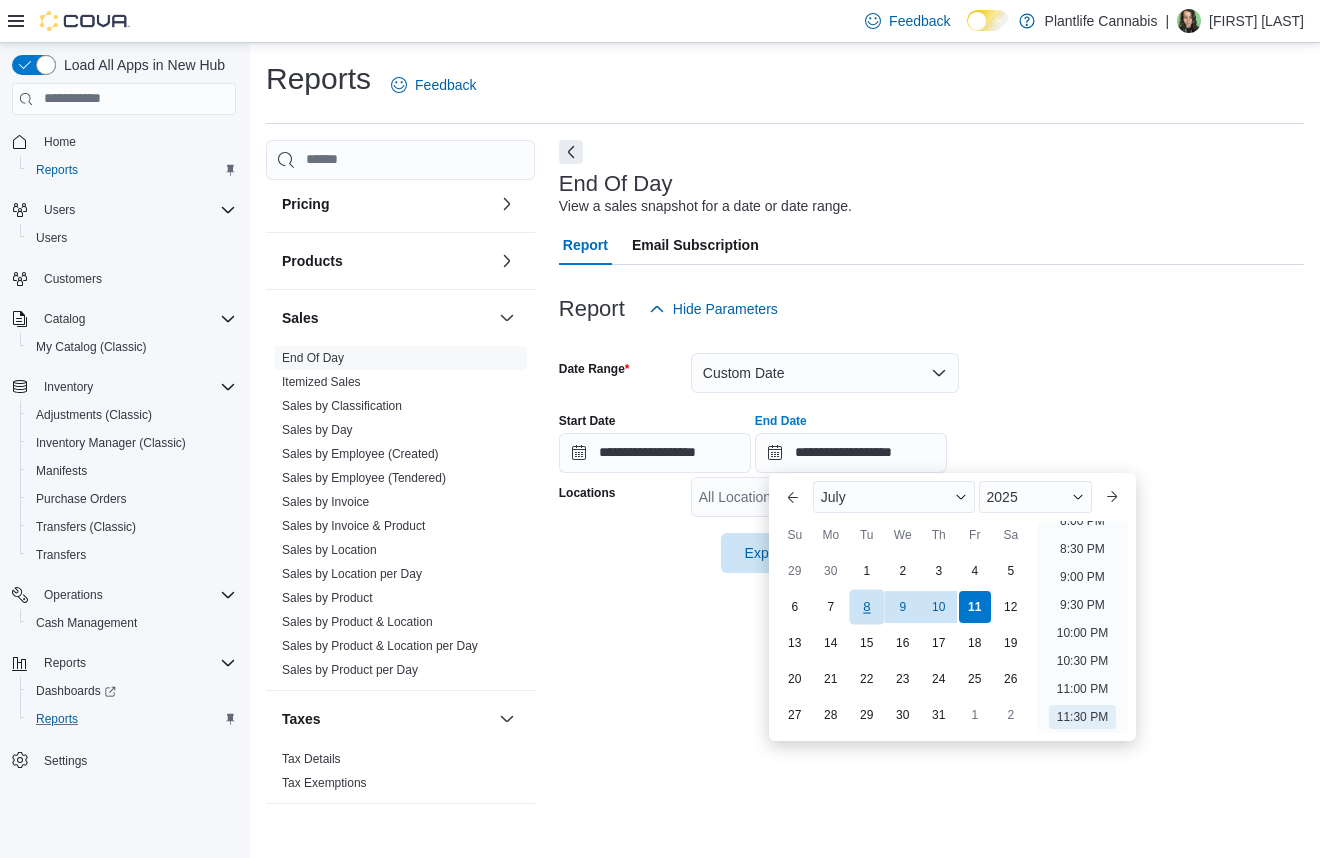 drag, startPoint x: 860, startPoint y: 605, endPoint x: 876, endPoint y: 589, distance: 22.627417 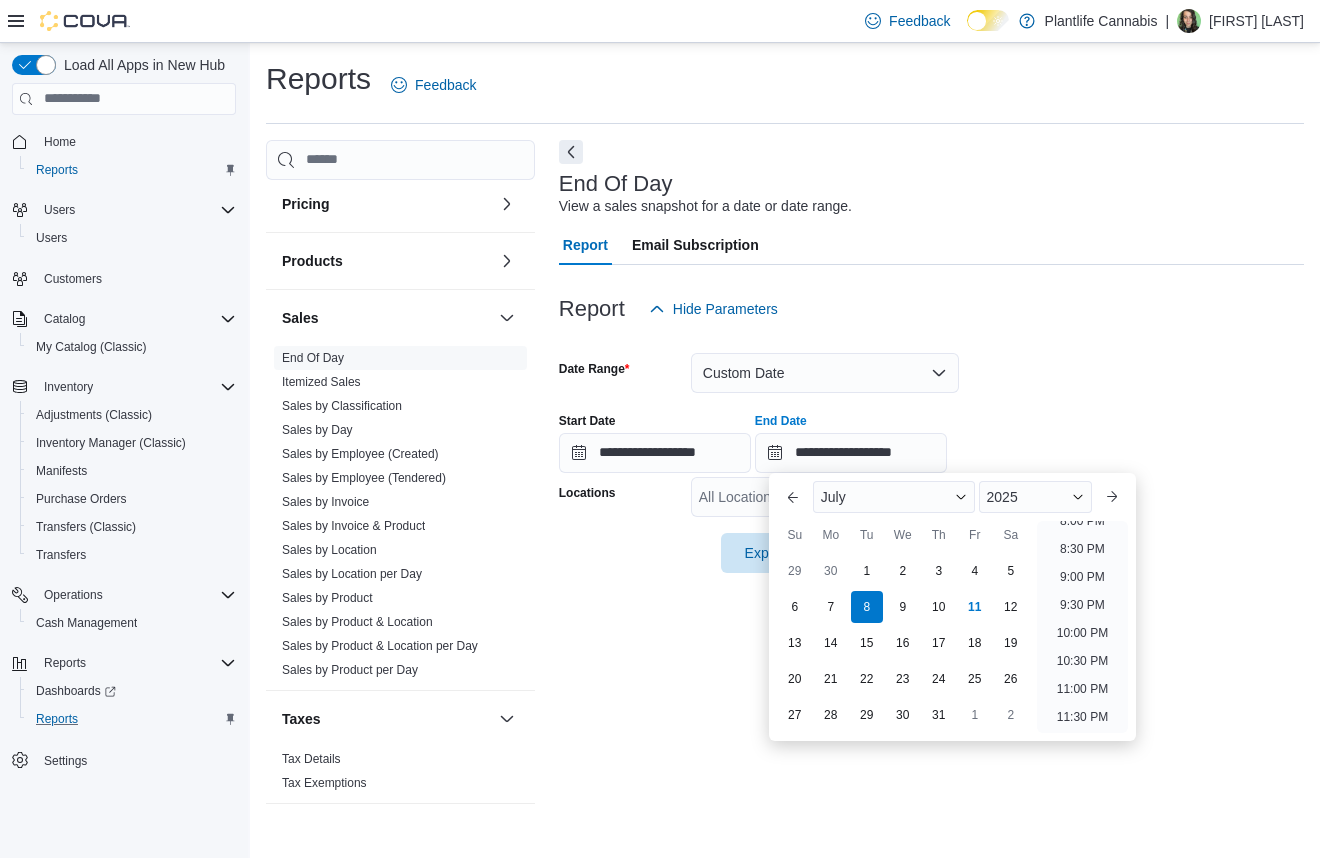 click on "**********" at bounding box center [931, 451] 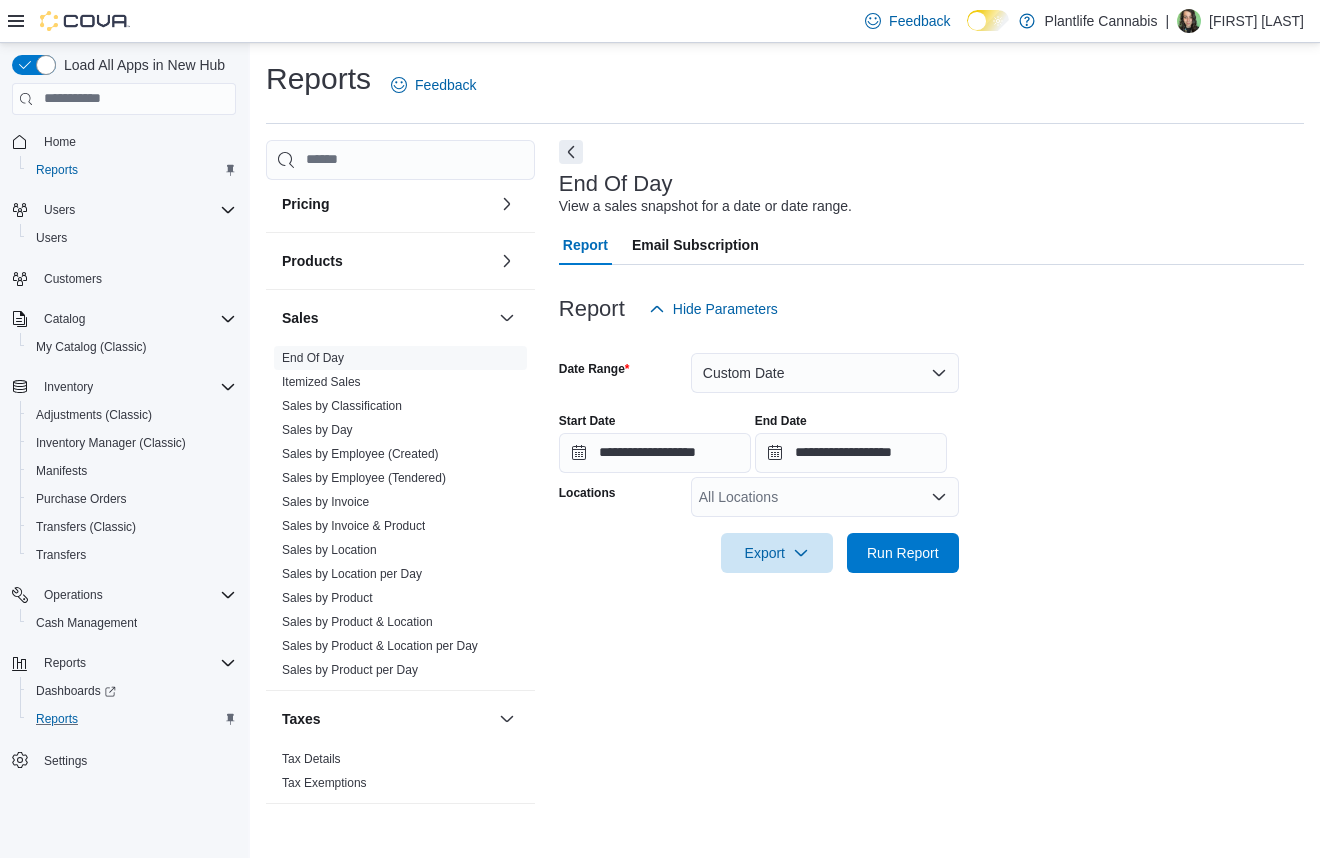 click on "All Locations" at bounding box center (825, 497) 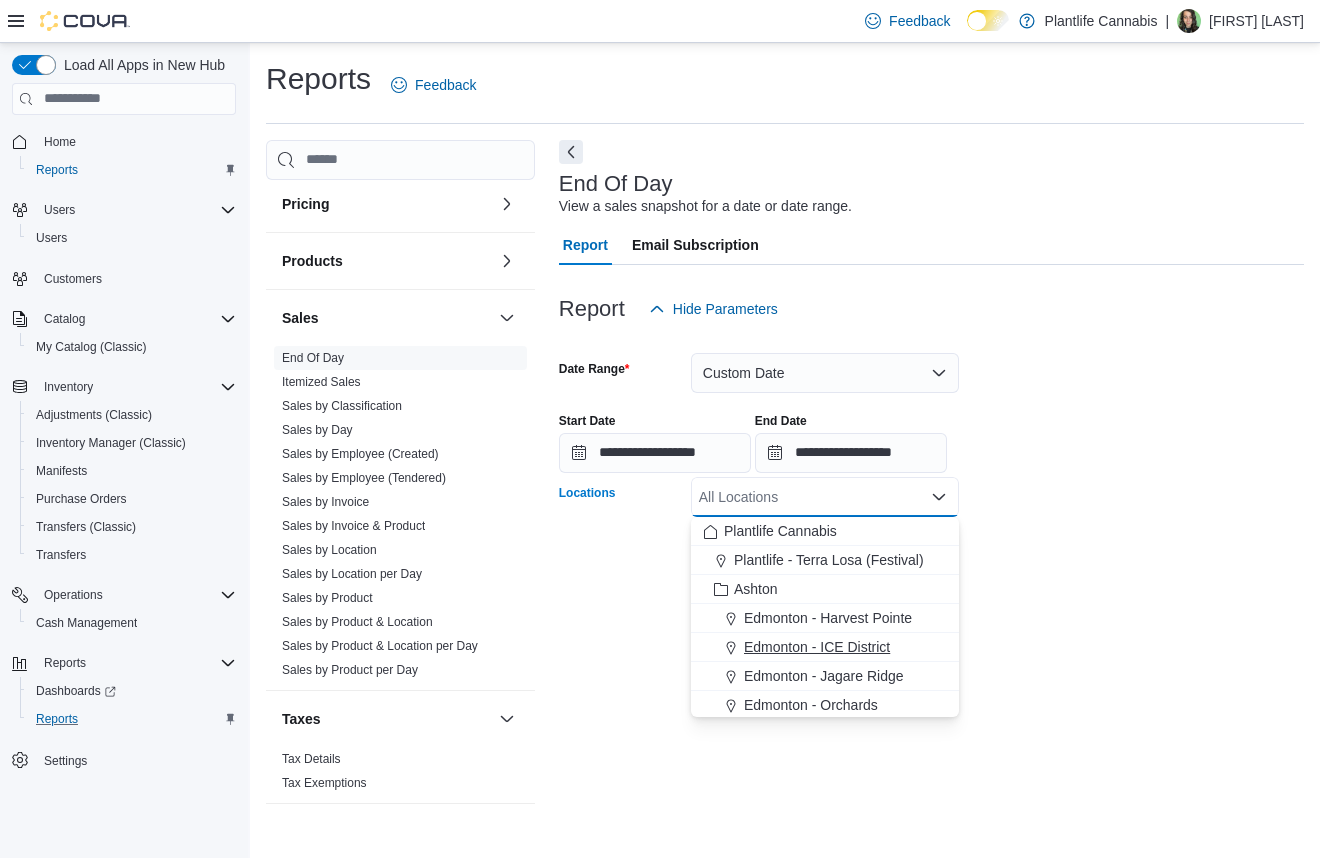 click on "Edmonton - ICE District" at bounding box center [817, 647] 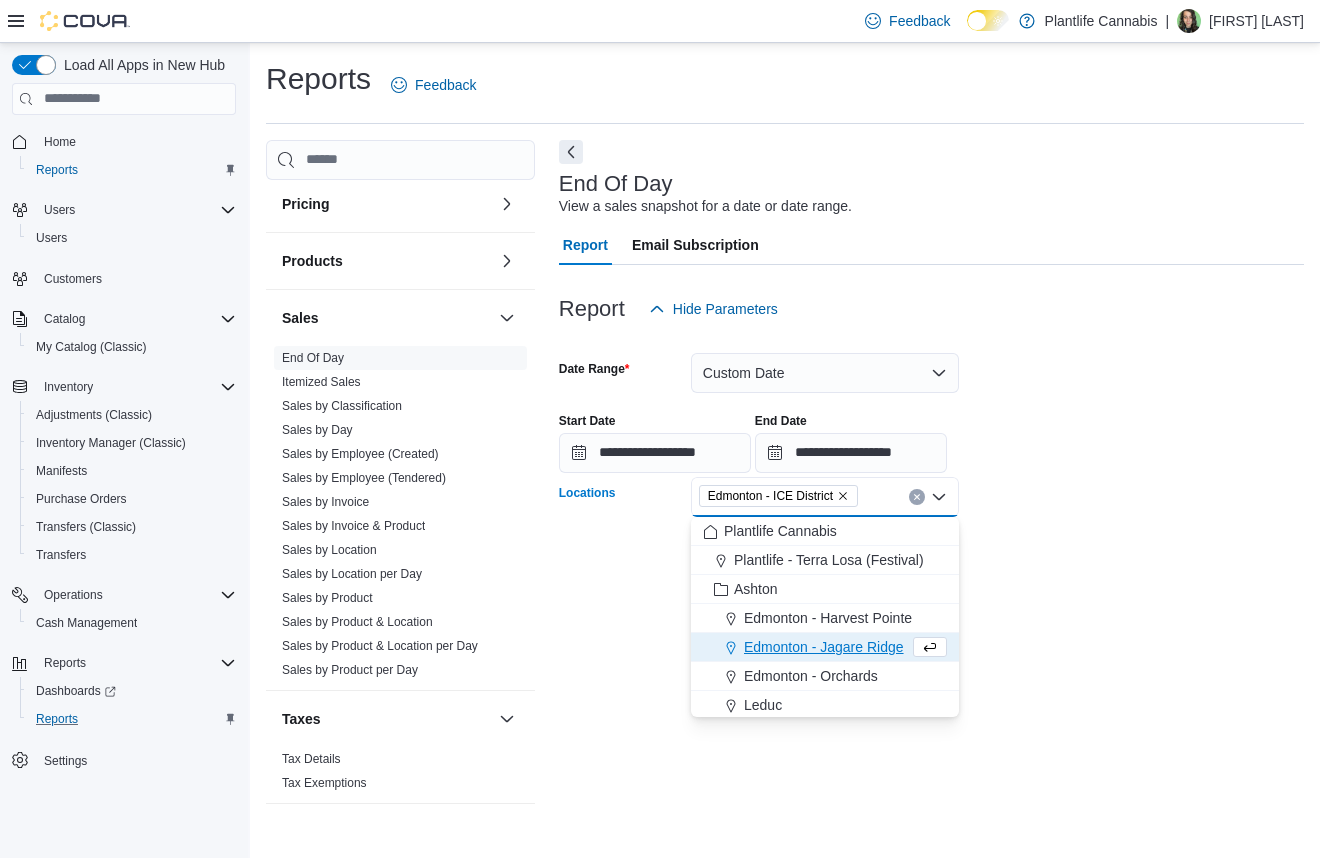 click 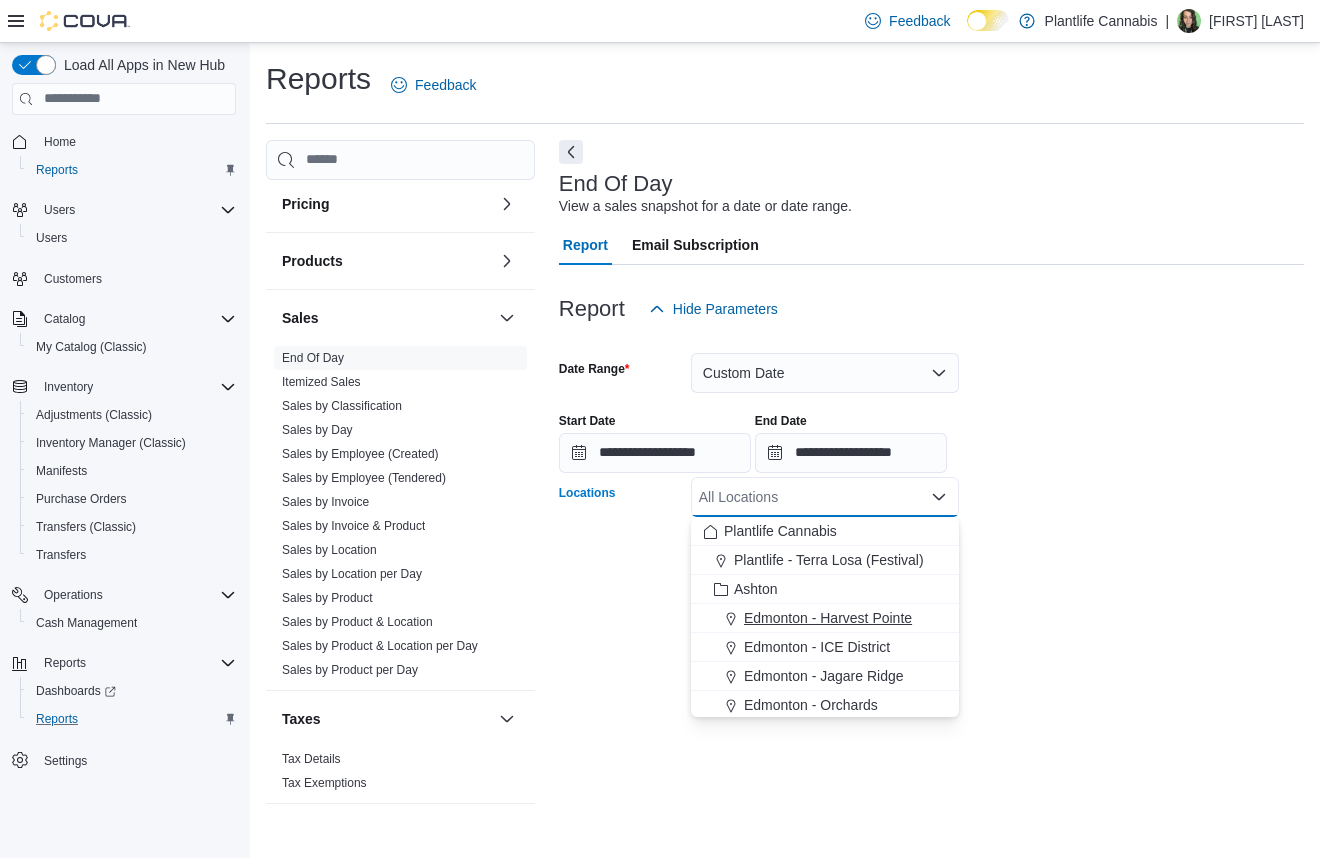 click on "Edmonton - Harvest Pointe" at bounding box center [828, 618] 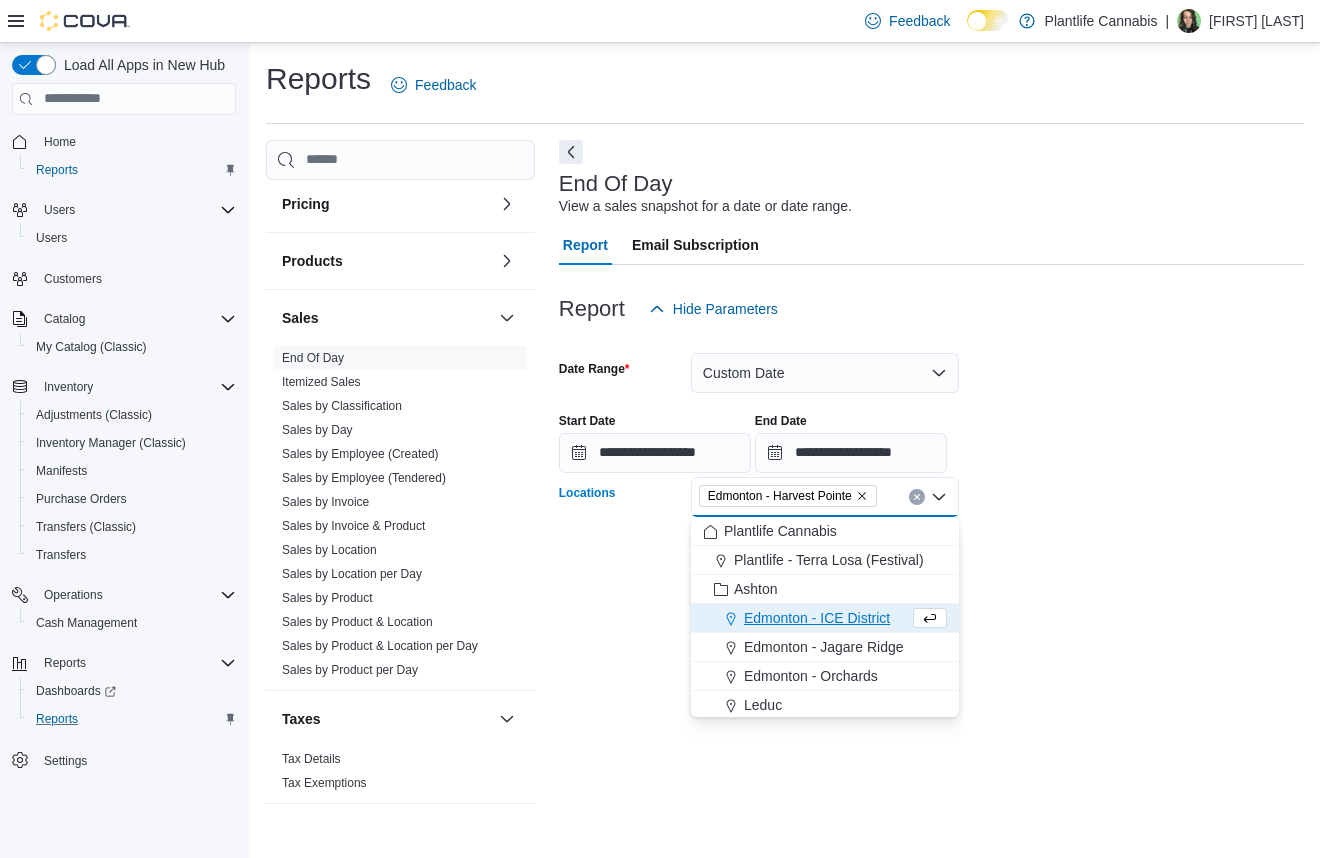click at bounding box center [931, 525] 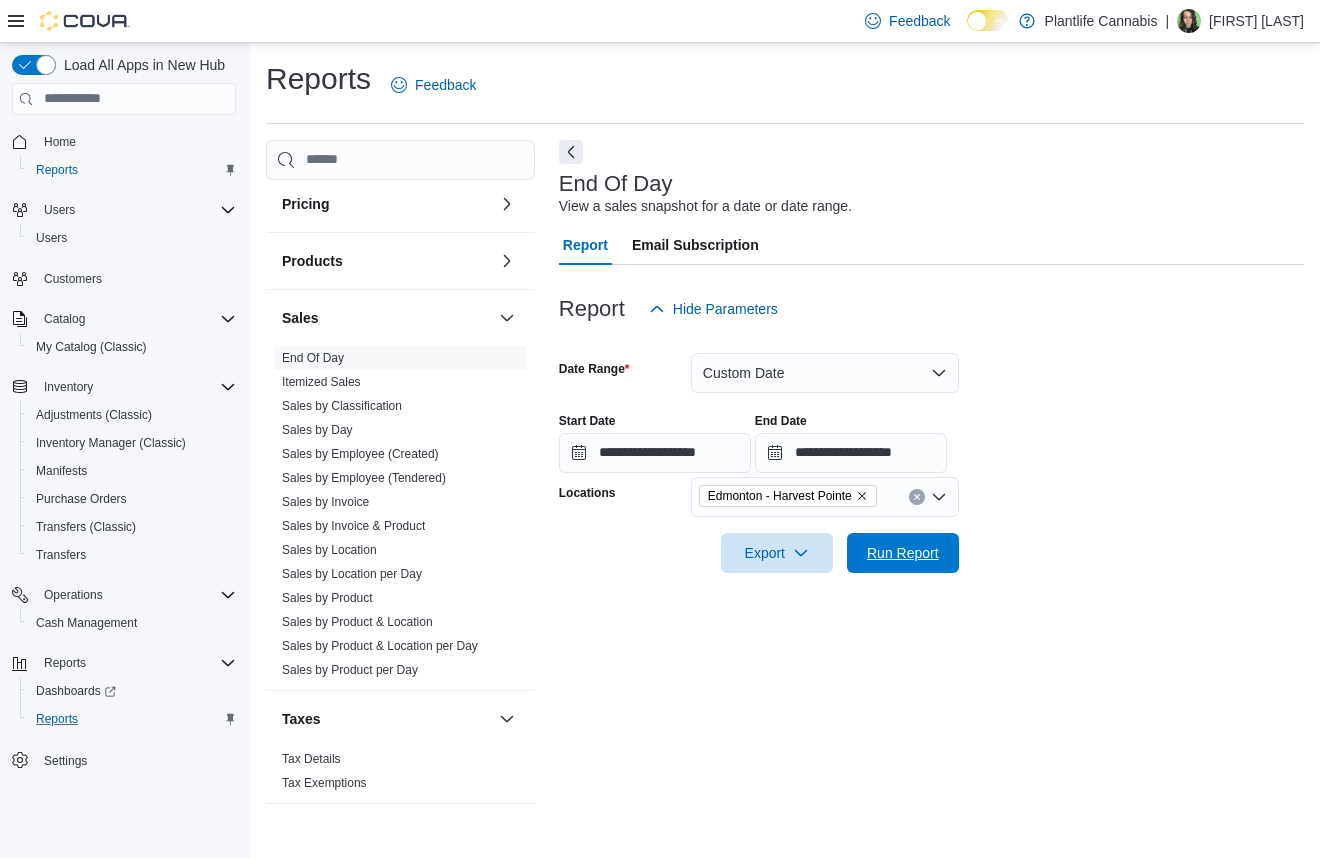 click on "Run Report" at bounding box center (903, 553) 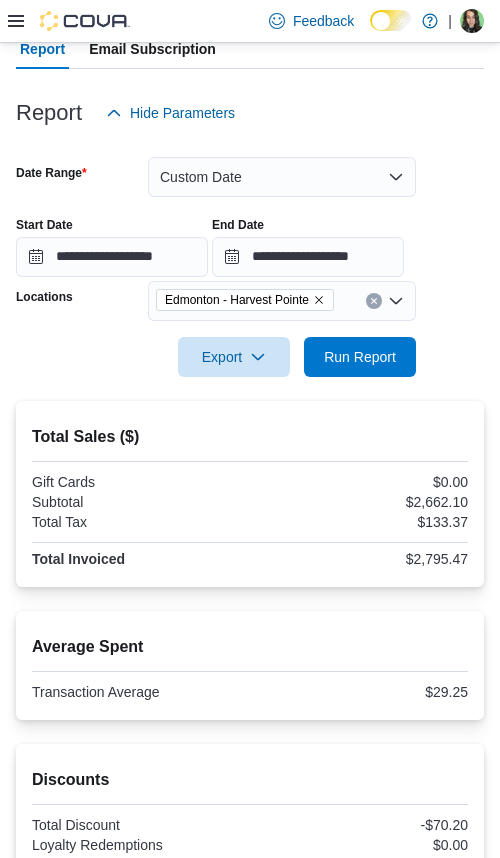 scroll, scrollTop: 168, scrollLeft: 0, axis: vertical 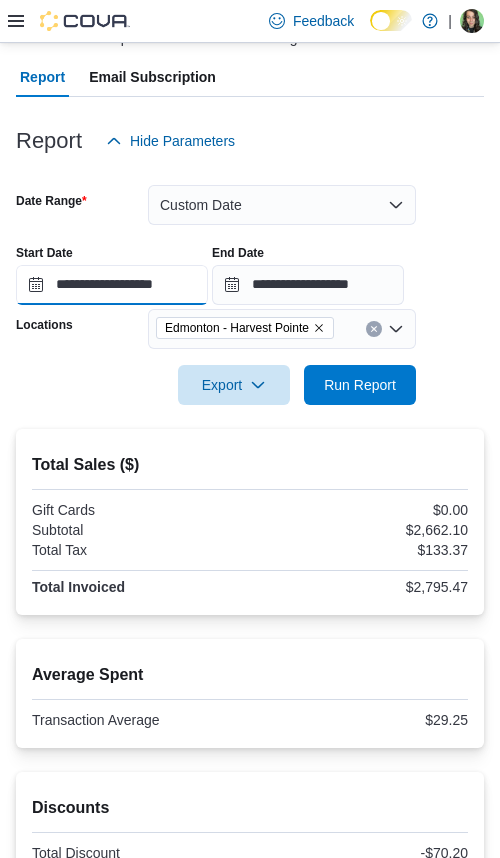 click on "**********" at bounding box center (112, 285) 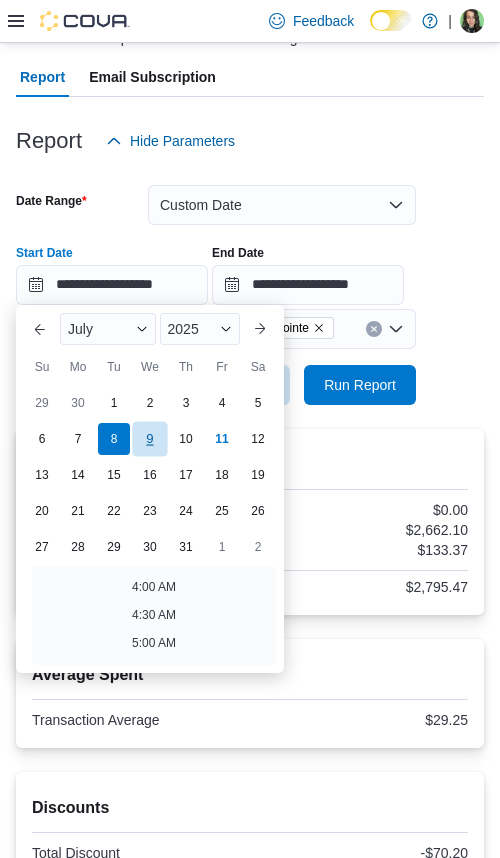 click on "9" at bounding box center (149, 438) 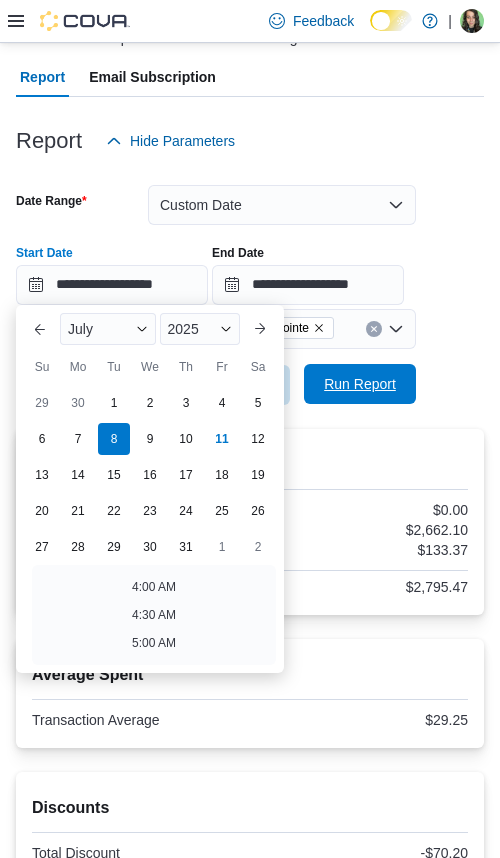 type on "**********" 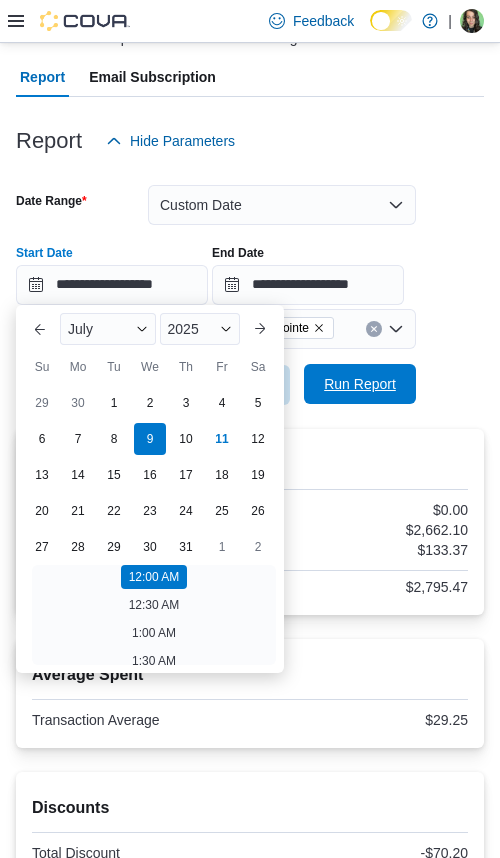 drag, startPoint x: 330, startPoint y: 384, endPoint x: 313, endPoint y: 401, distance: 24.04163 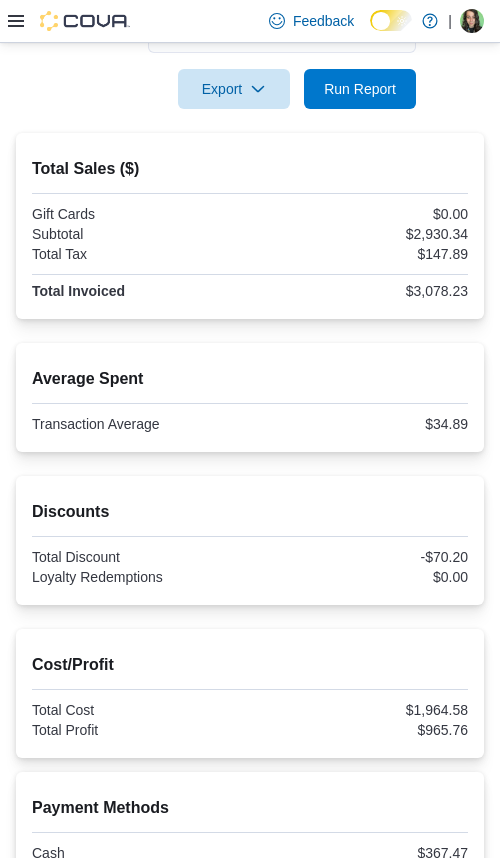 scroll, scrollTop: 0, scrollLeft: 0, axis: both 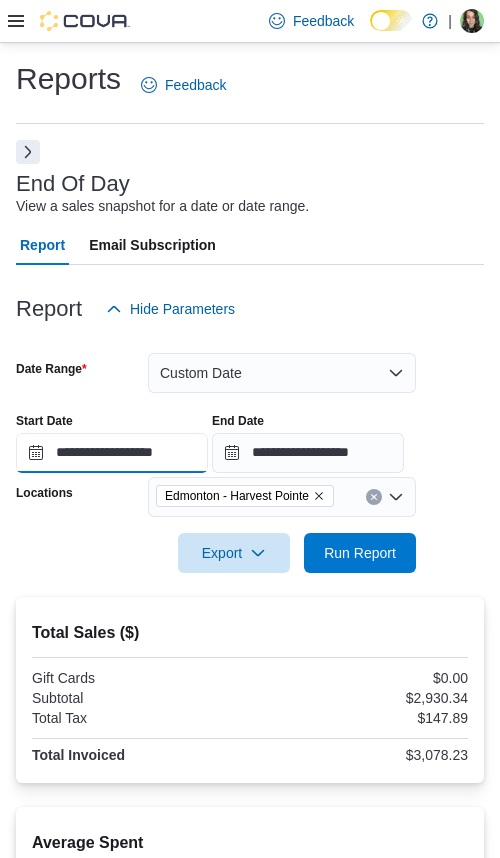 click on "**********" at bounding box center [112, 453] 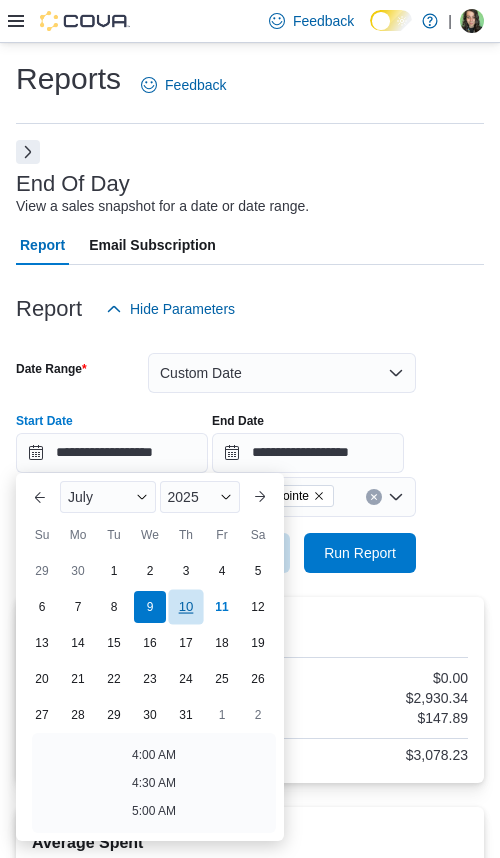 click on "10" at bounding box center (185, 606) 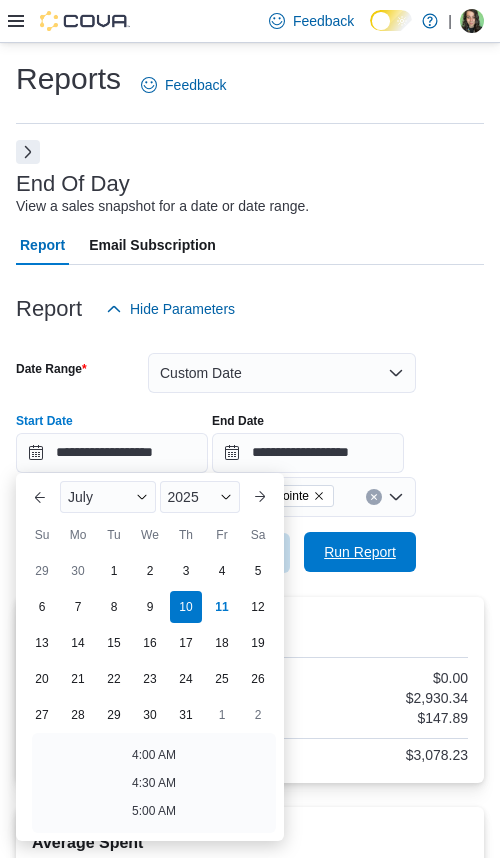 scroll, scrollTop: 4, scrollLeft: 0, axis: vertical 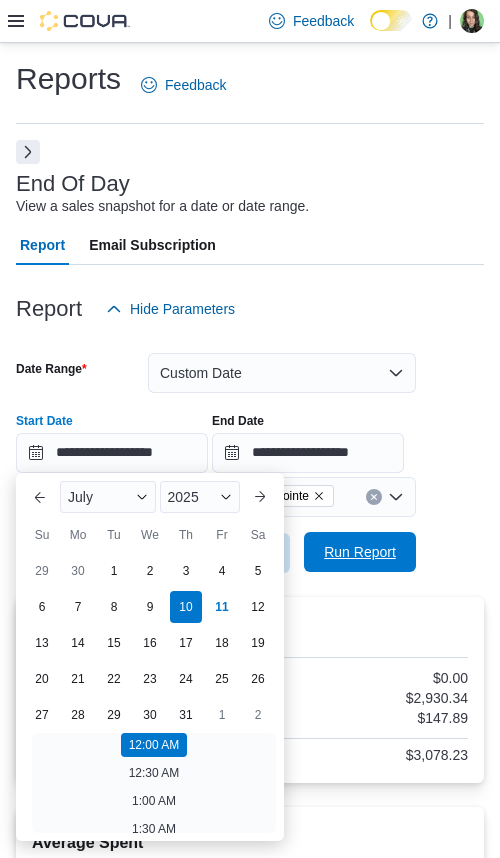 click on "Run Report" at bounding box center [360, 552] 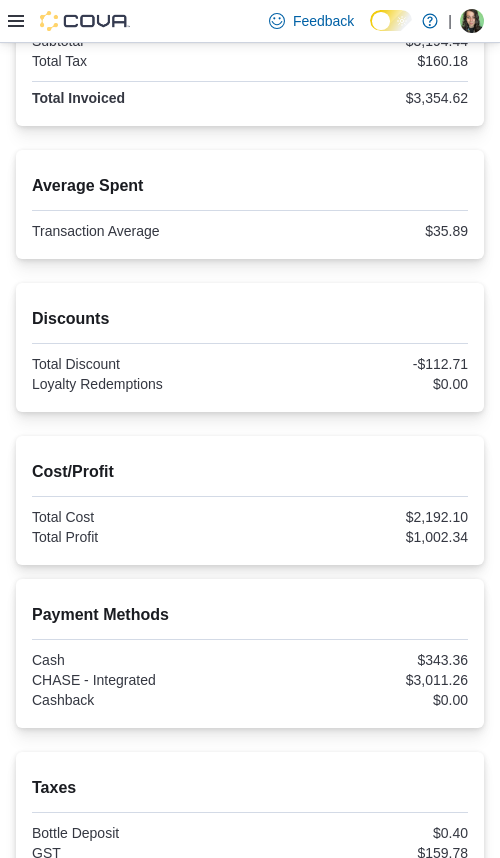 scroll, scrollTop: 664, scrollLeft: 0, axis: vertical 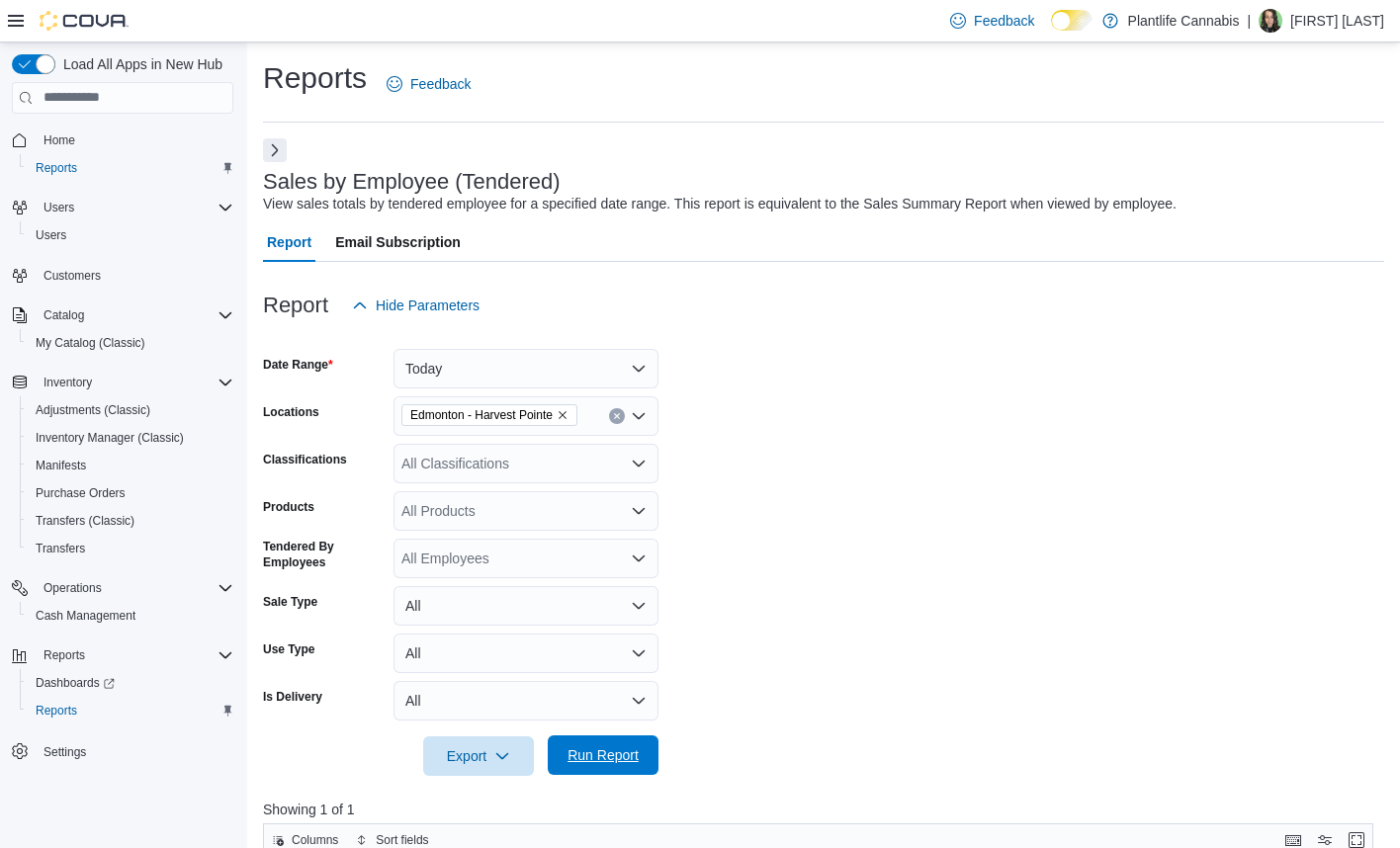 click on "Run Report" at bounding box center [603, 755] 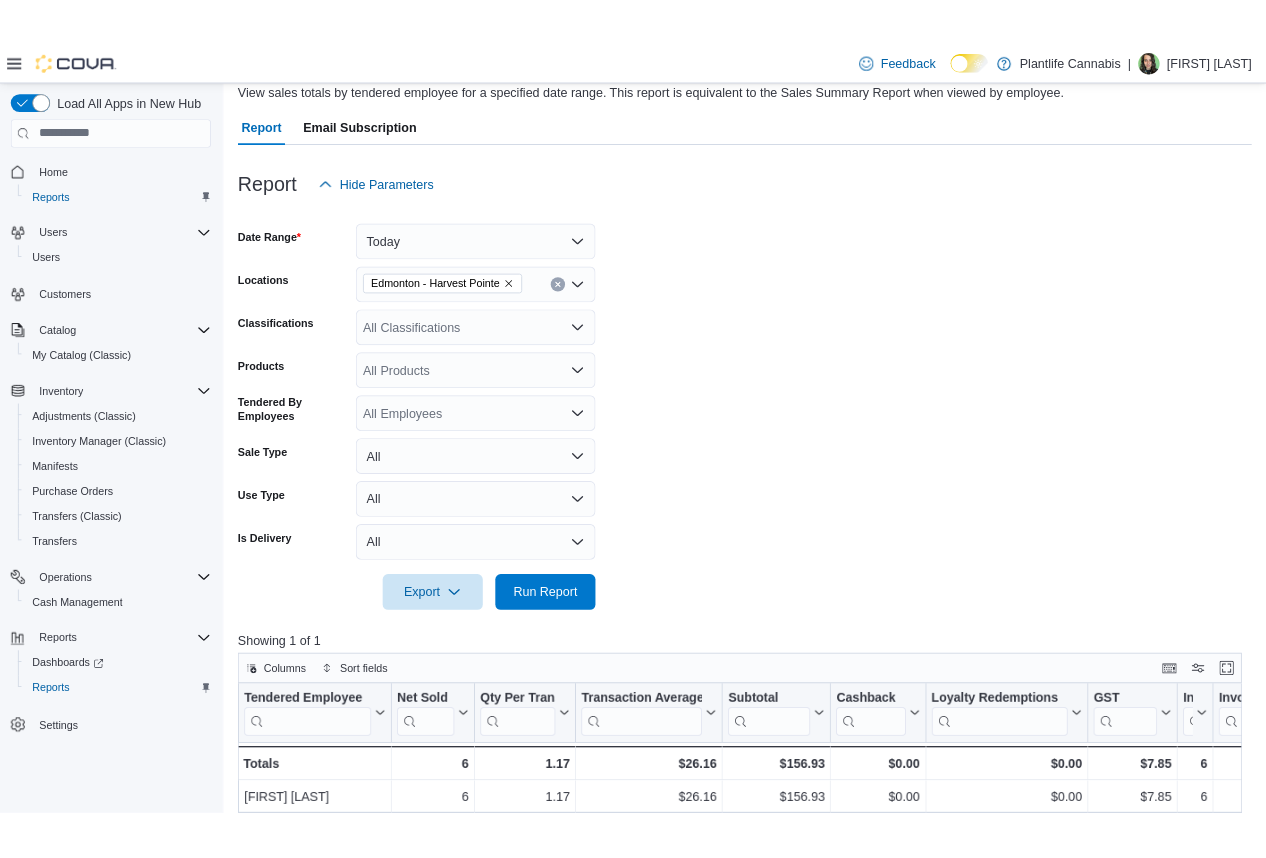 scroll, scrollTop: 152, scrollLeft: 0, axis: vertical 